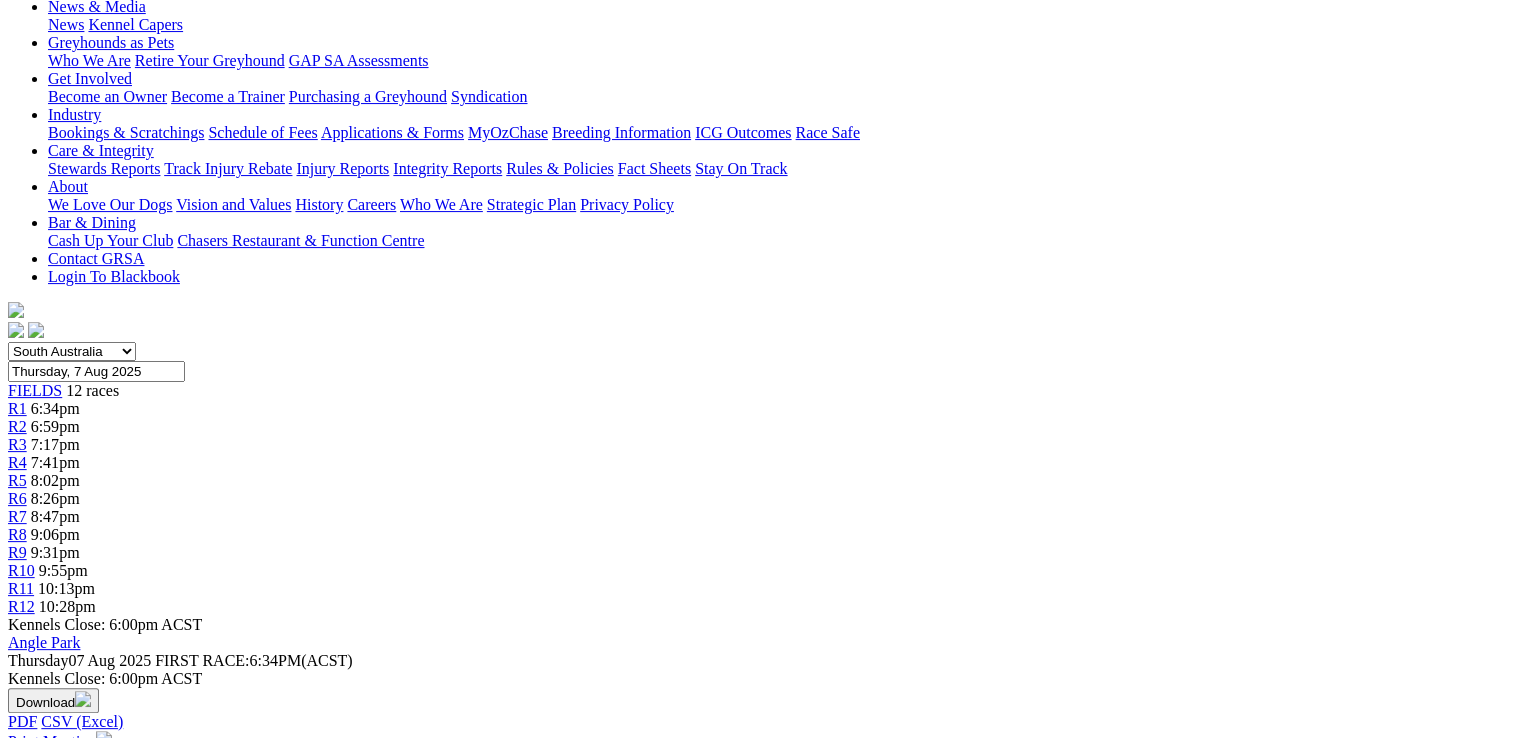 scroll, scrollTop: 0, scrollLeft: 0, axis: both 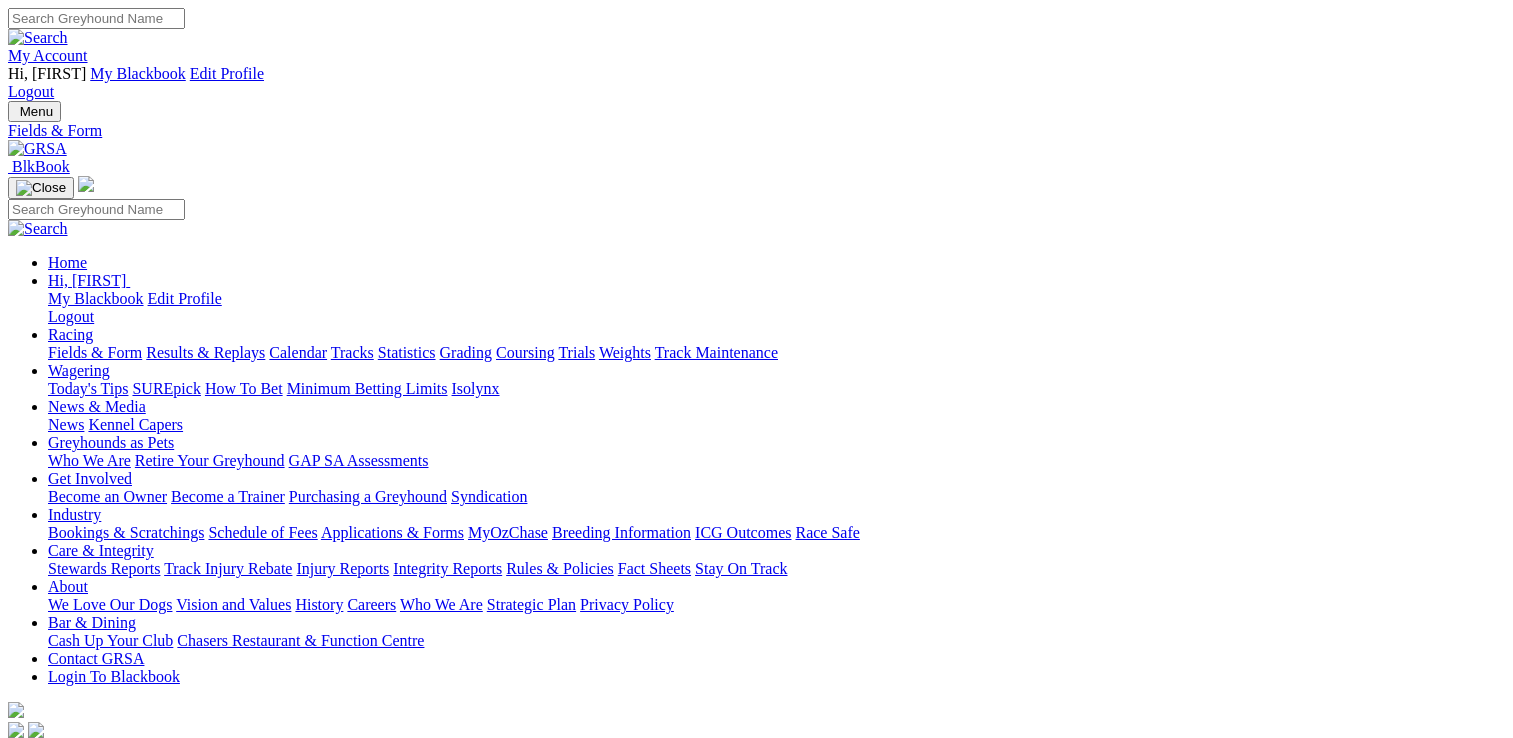 click on "F" at bounding box center [39, 880] 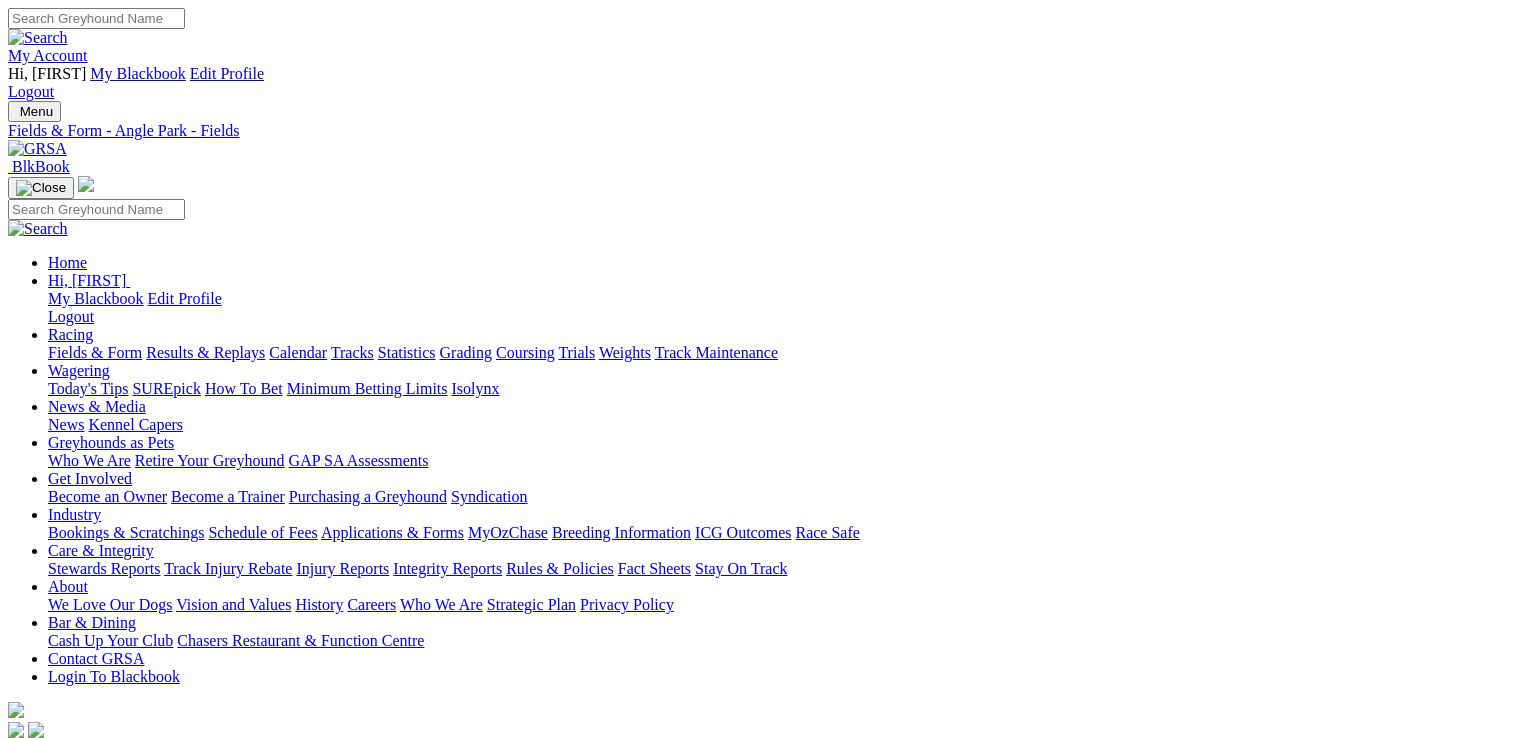 scroll, scrollTop: 0, scrollLeft: 0, axis: both 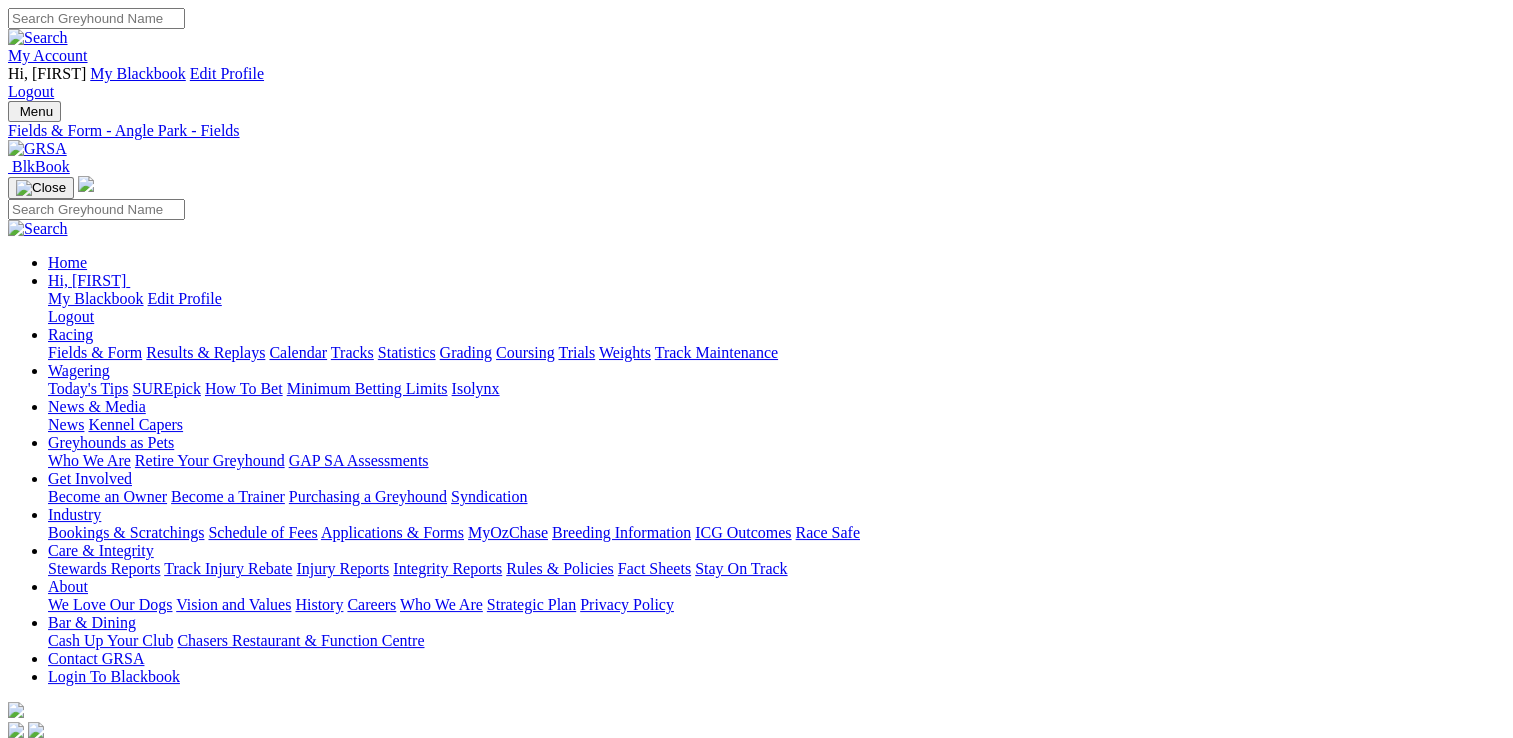 click on "Results & Replays" at bounding box center [205, 352] 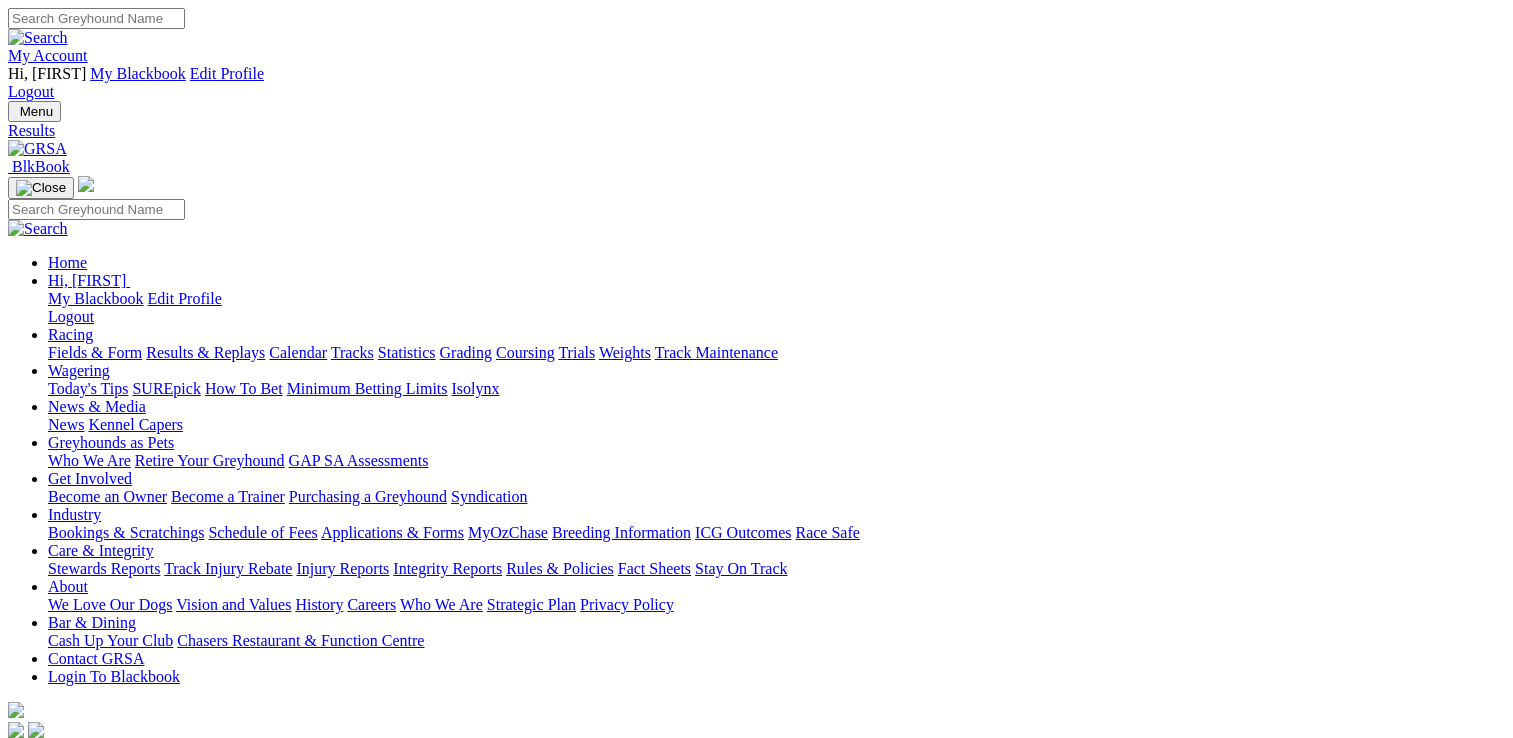 scroll, scrollTop: 0, scrollLeft: 0, axis: both 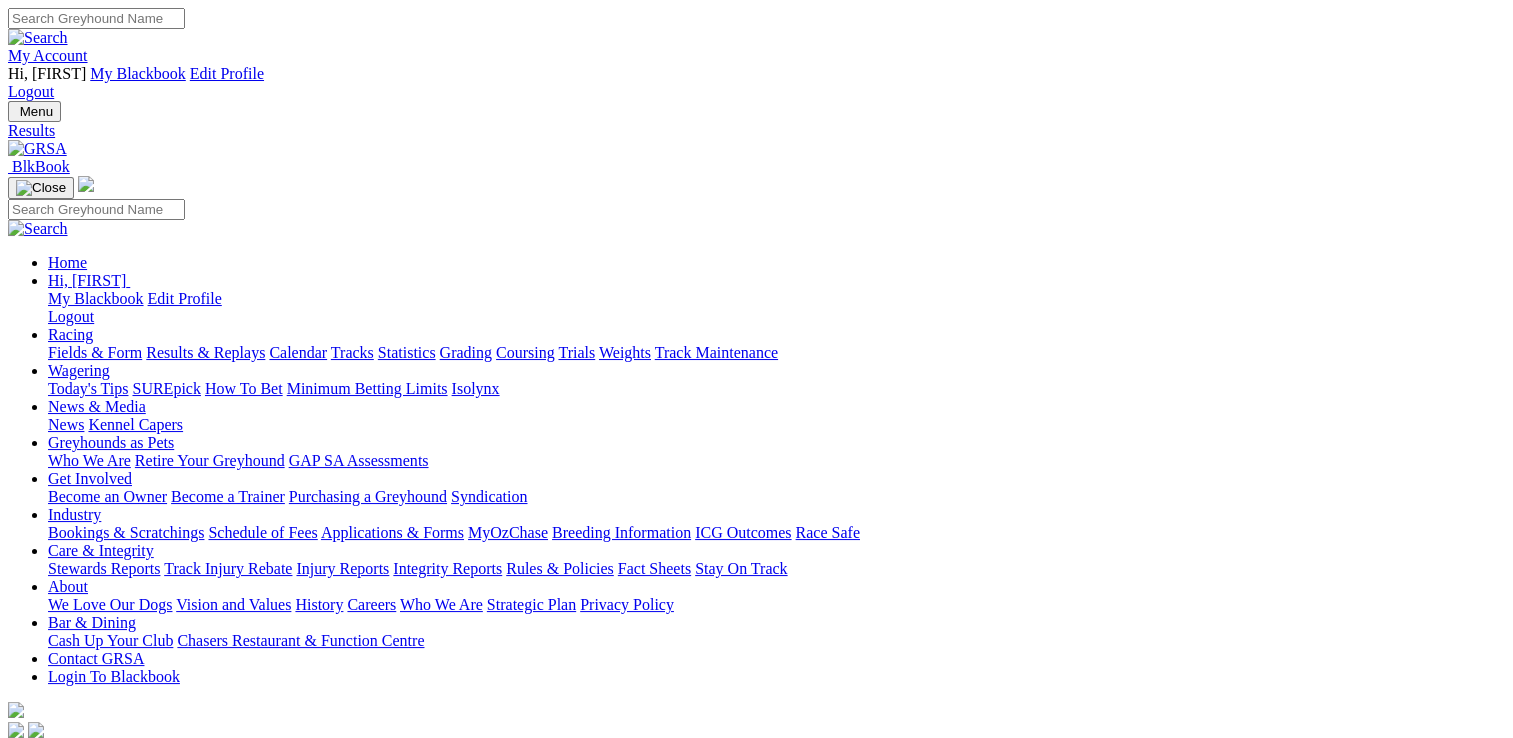 click on "2 8 1 5" at bounding box center (30, 1832) 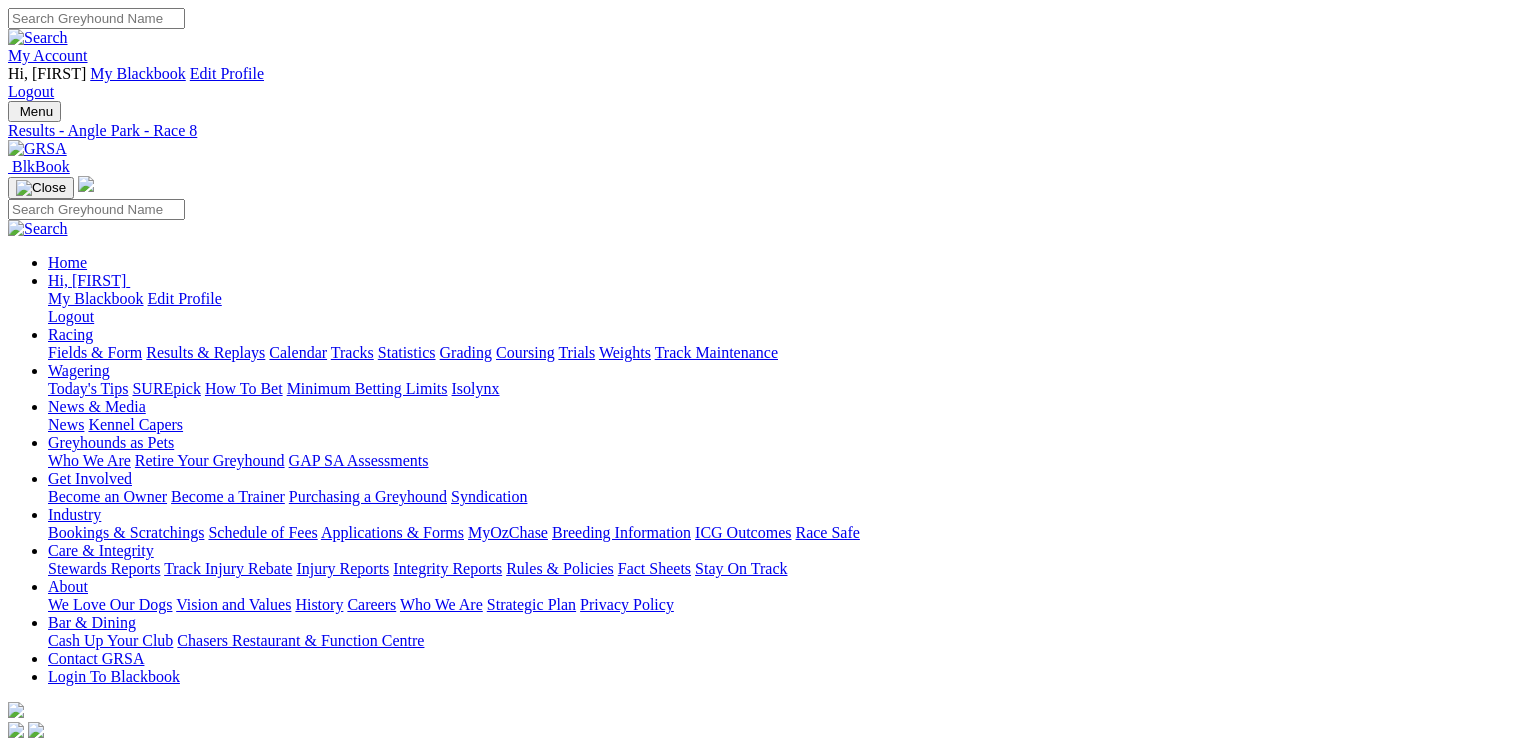 scroll, scrollTop: 0, scrollLeft: 0, axis: both 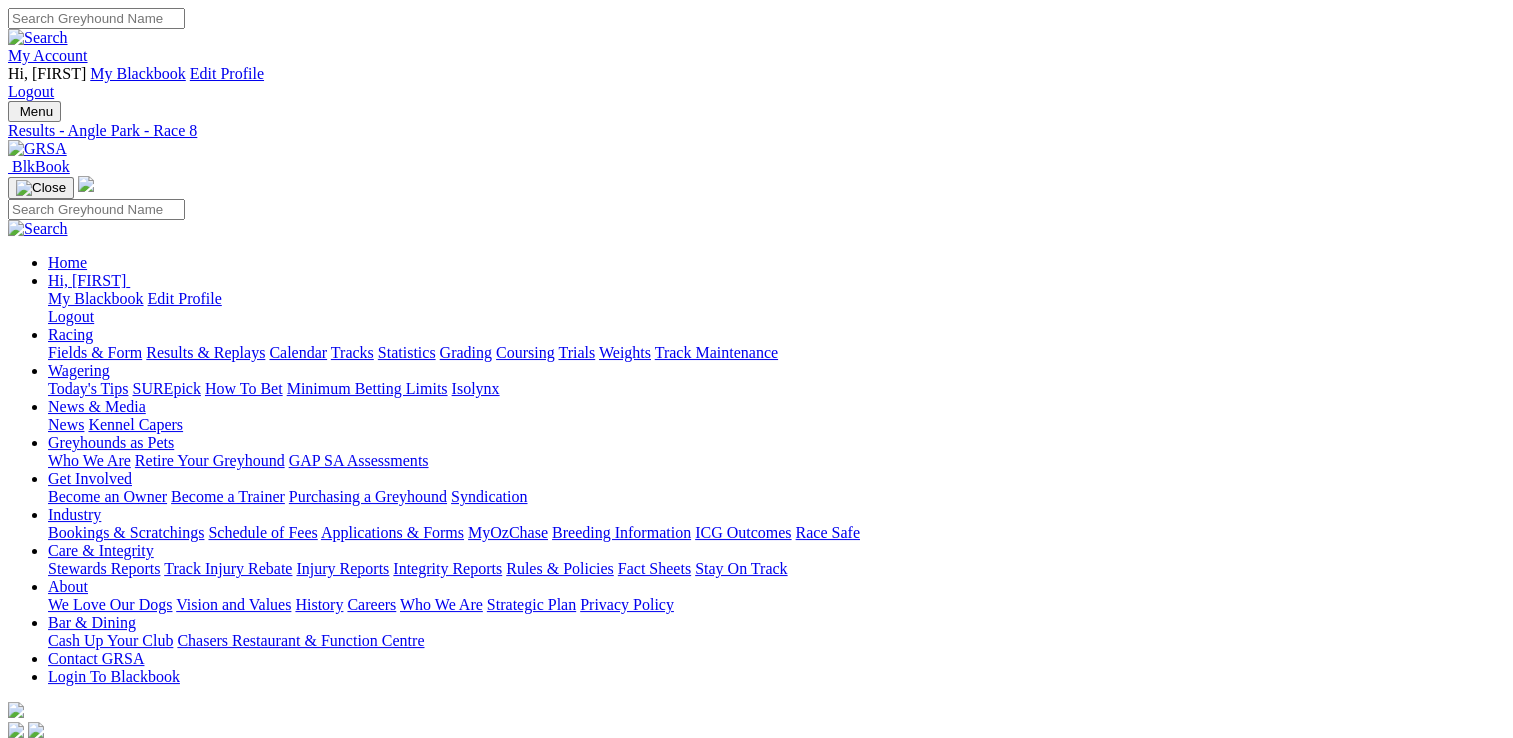 click at bounding box center [146, 2011] 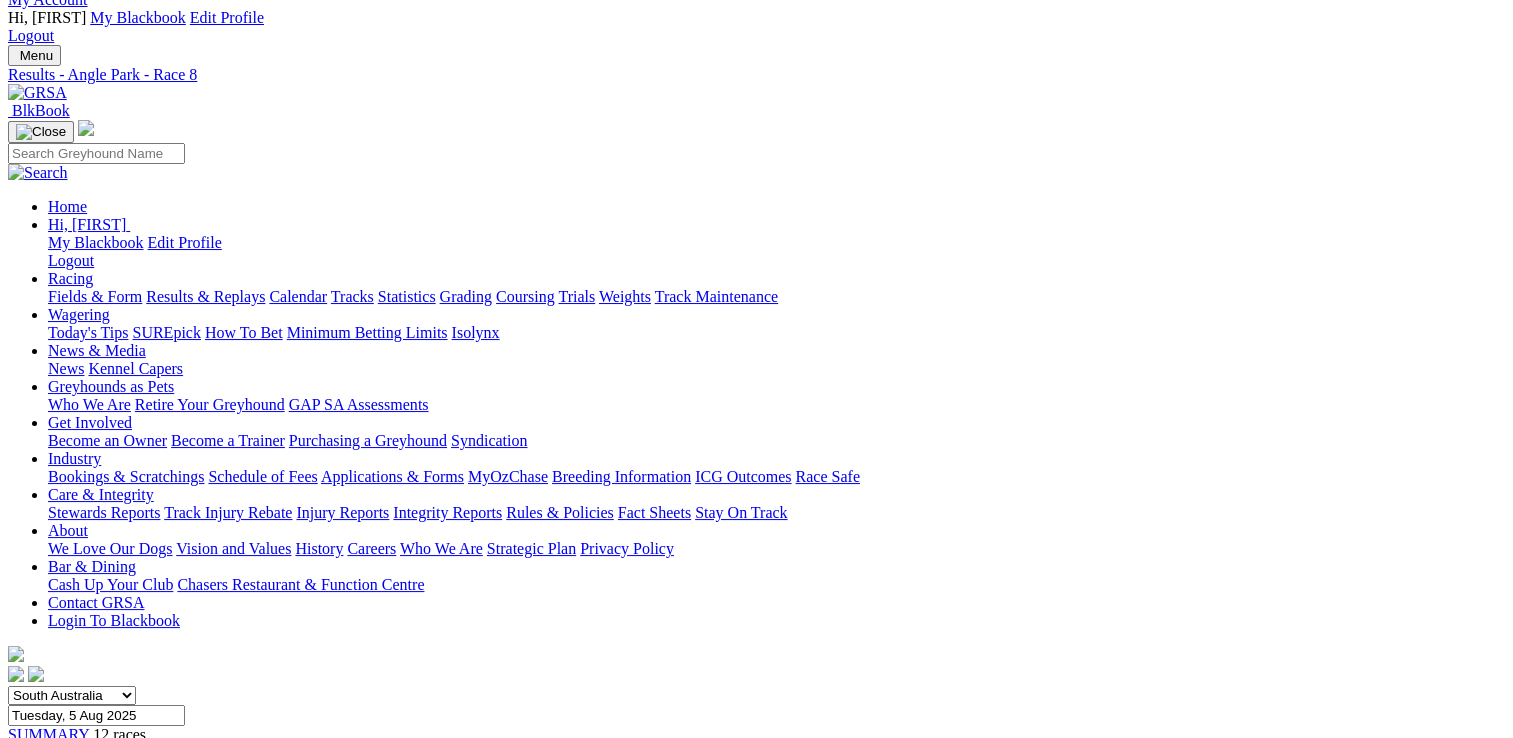 scroll, scrollTop: 100, scrollLeft: 0, axis: vertical 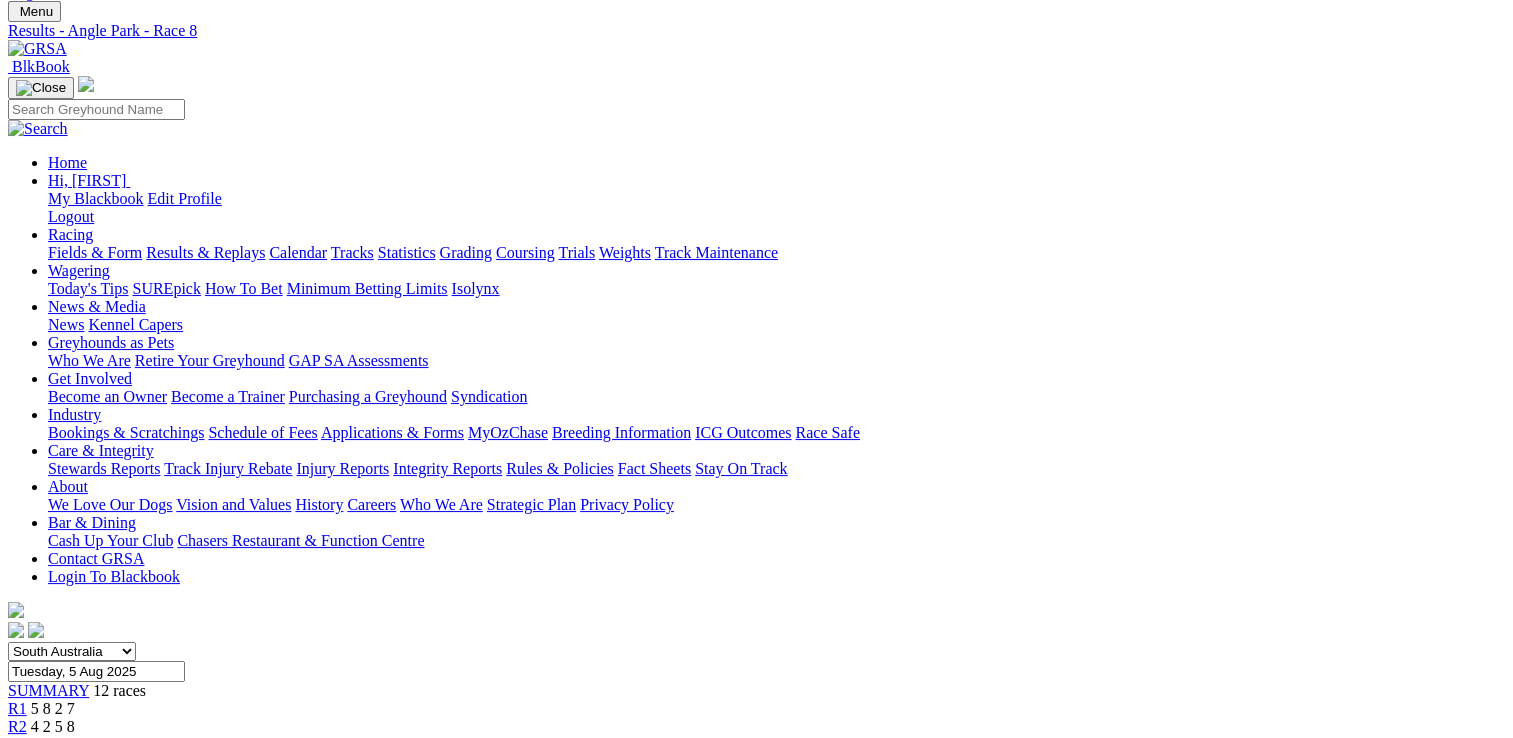 click on "5 7 2 1" at bounding box center [53, 816] 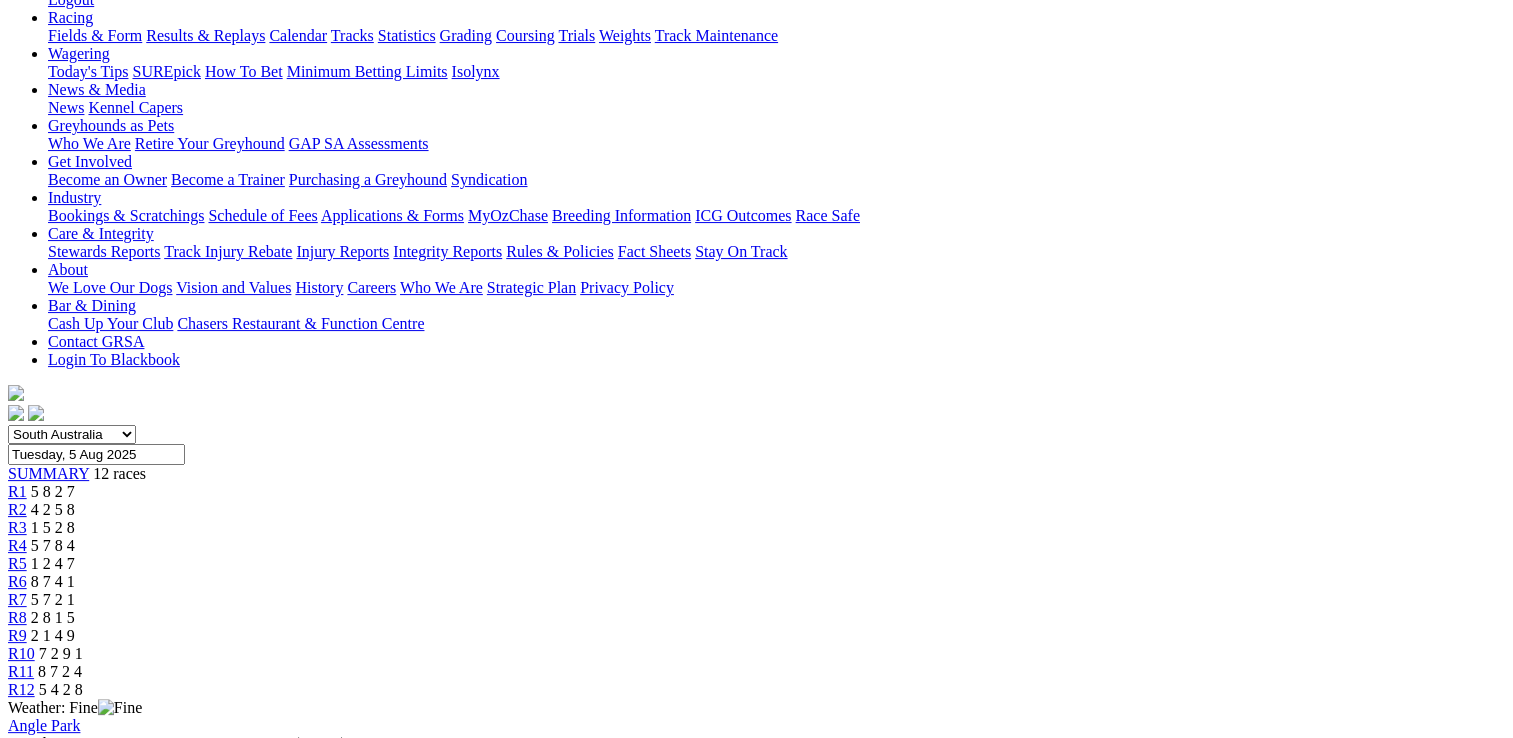 scroll, scrollTop: 400, scrollLeft: 0, axis: vertical 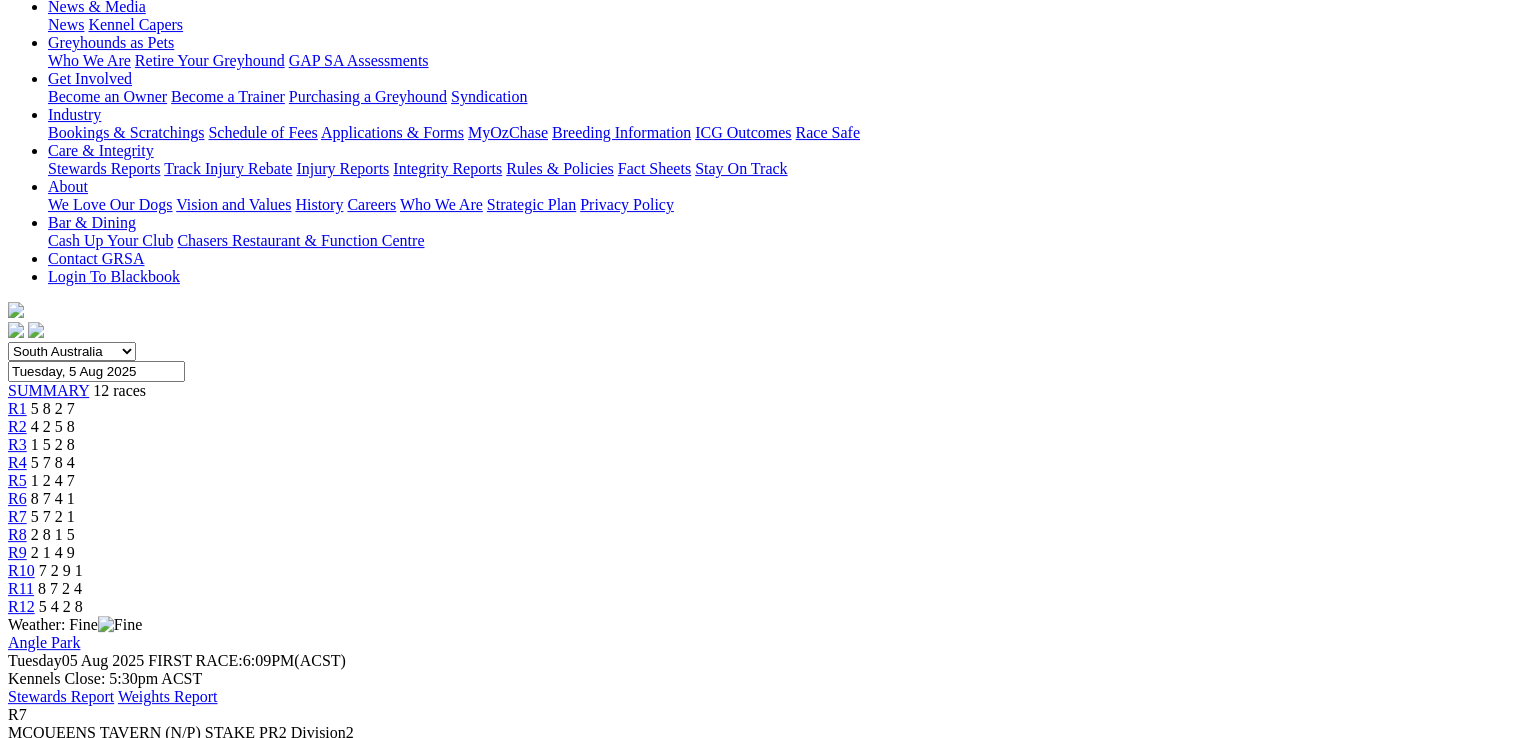 click at bounding box center [146, 1451] 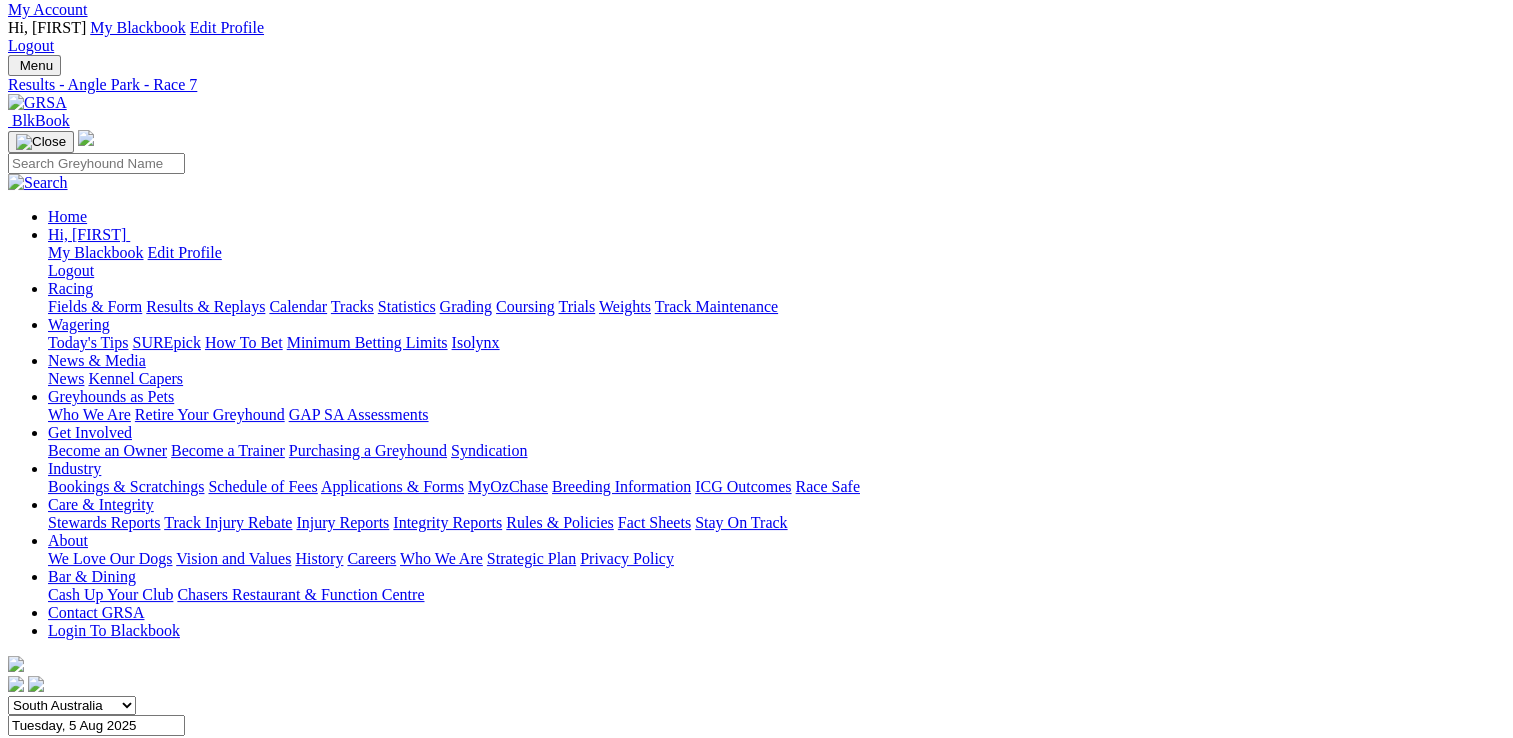 scroll, scrollTop: 0, scrollLeft: 0, axis: both 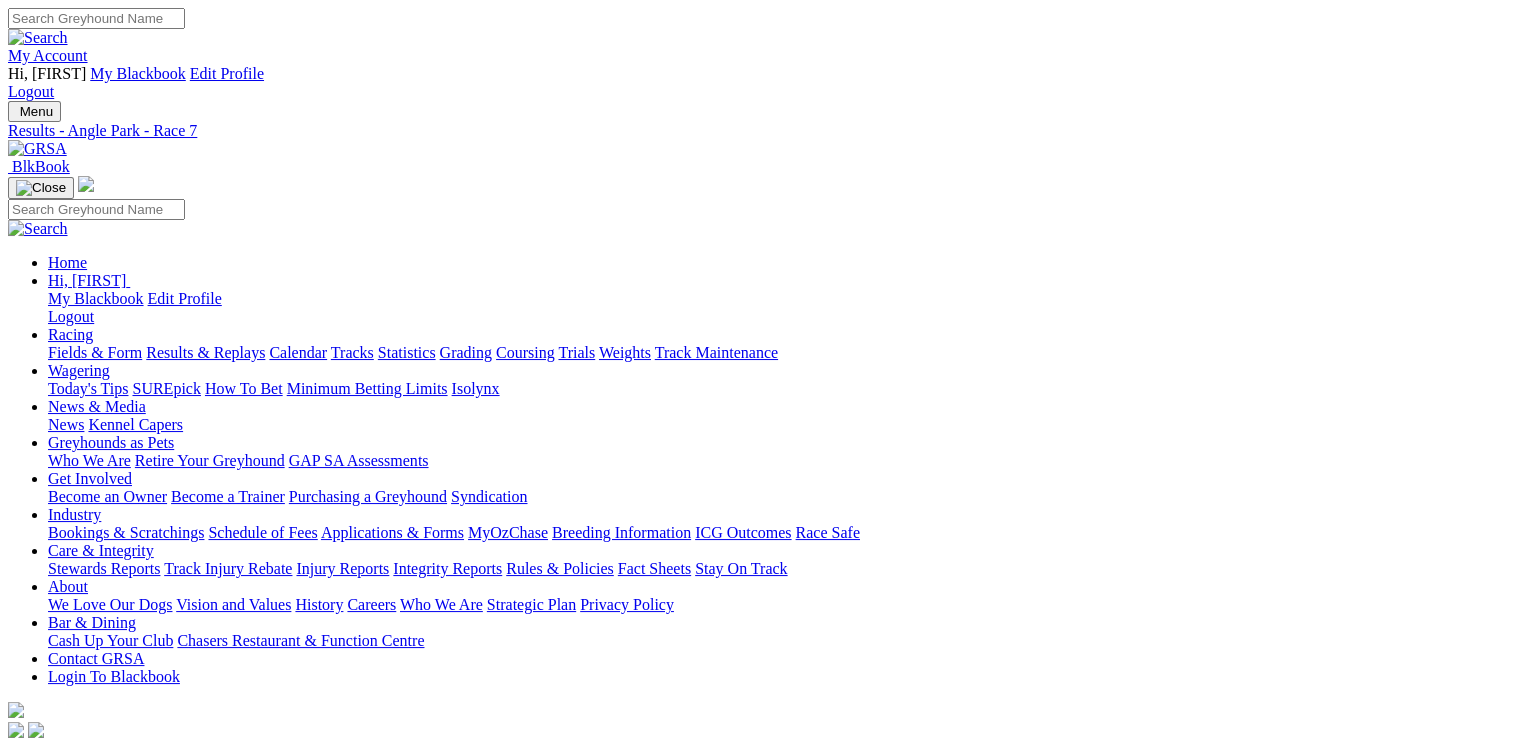click on "7 2 9 1" at bounding box center (61, 970) 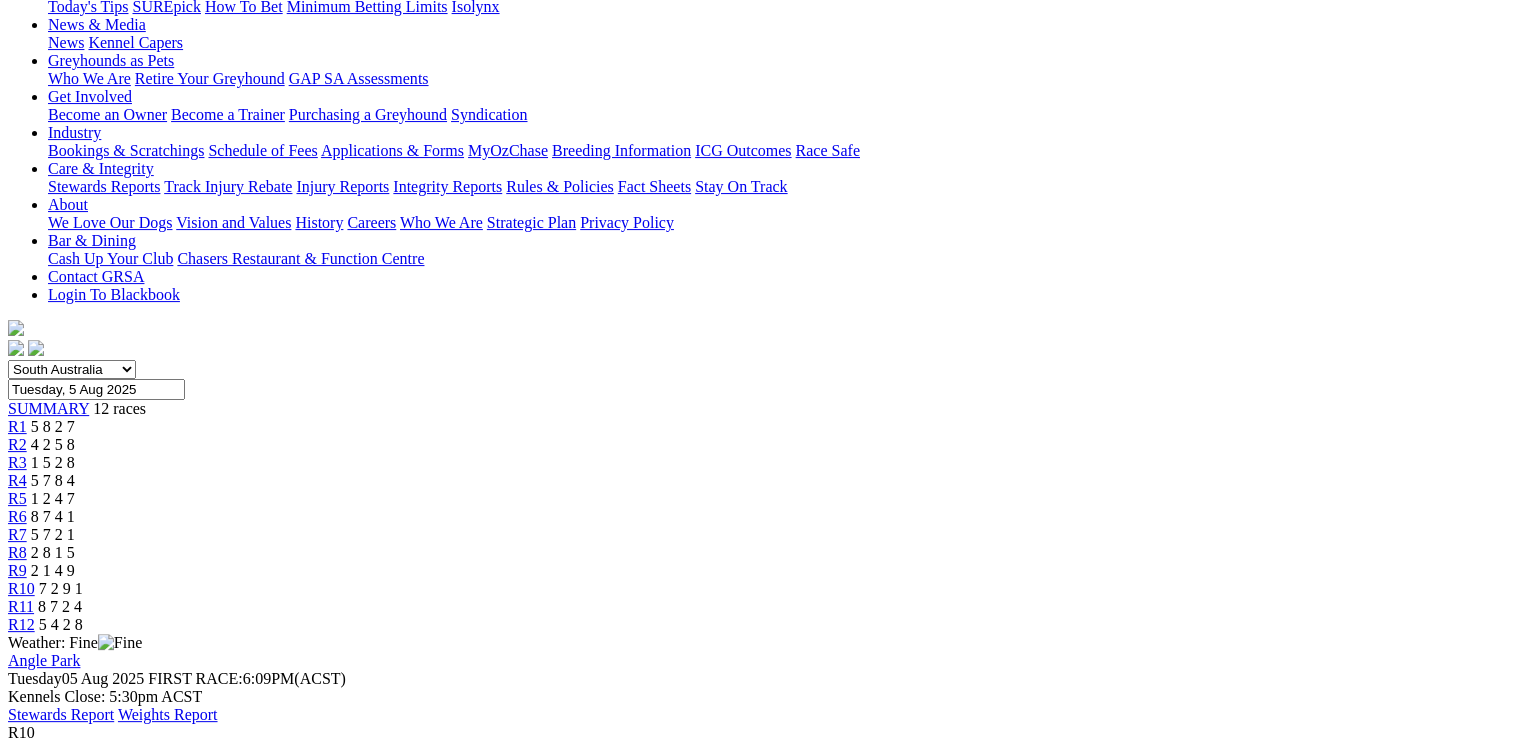 scroll, scrollTop: 400, scrollLeft: 0, axis: vertical 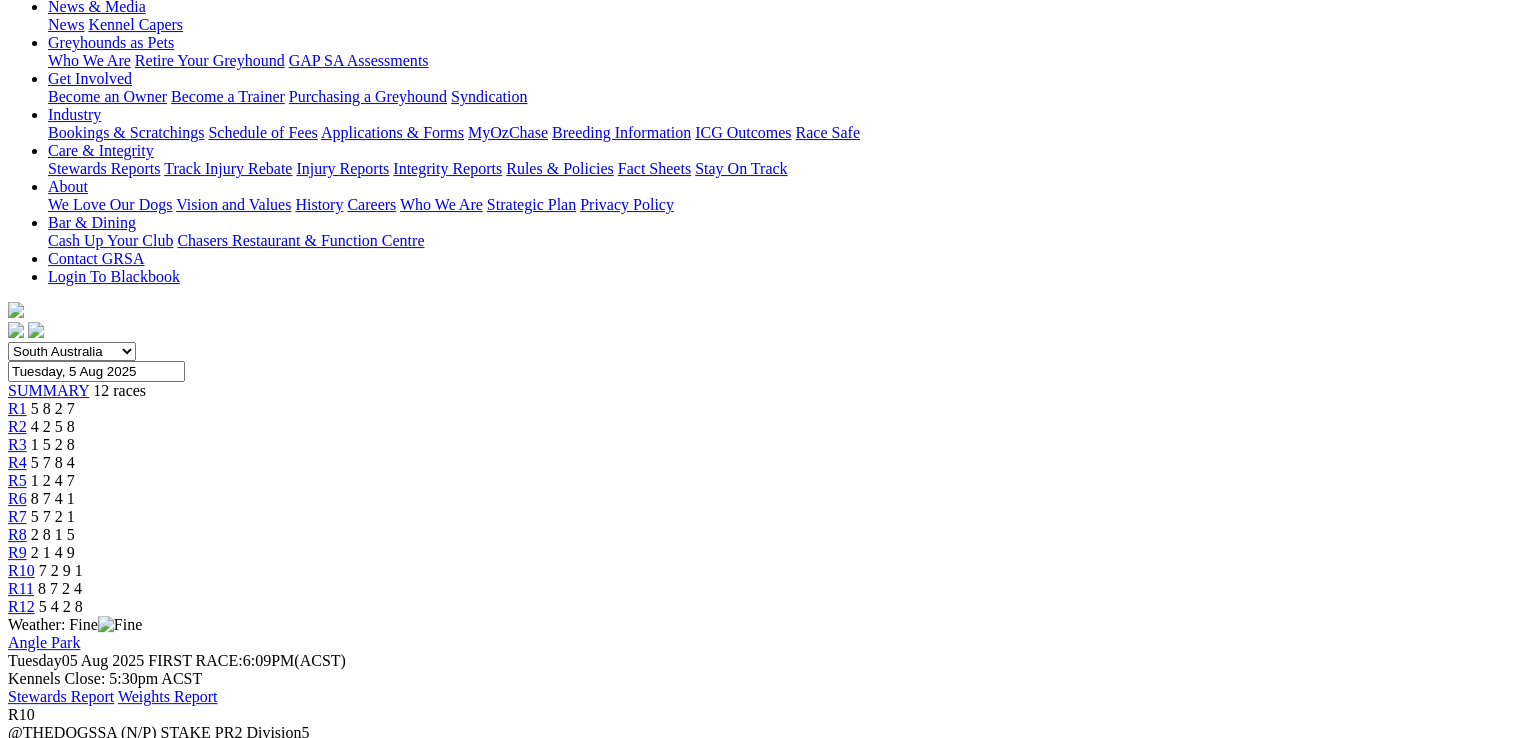 click at bounding box center [94, 1079] 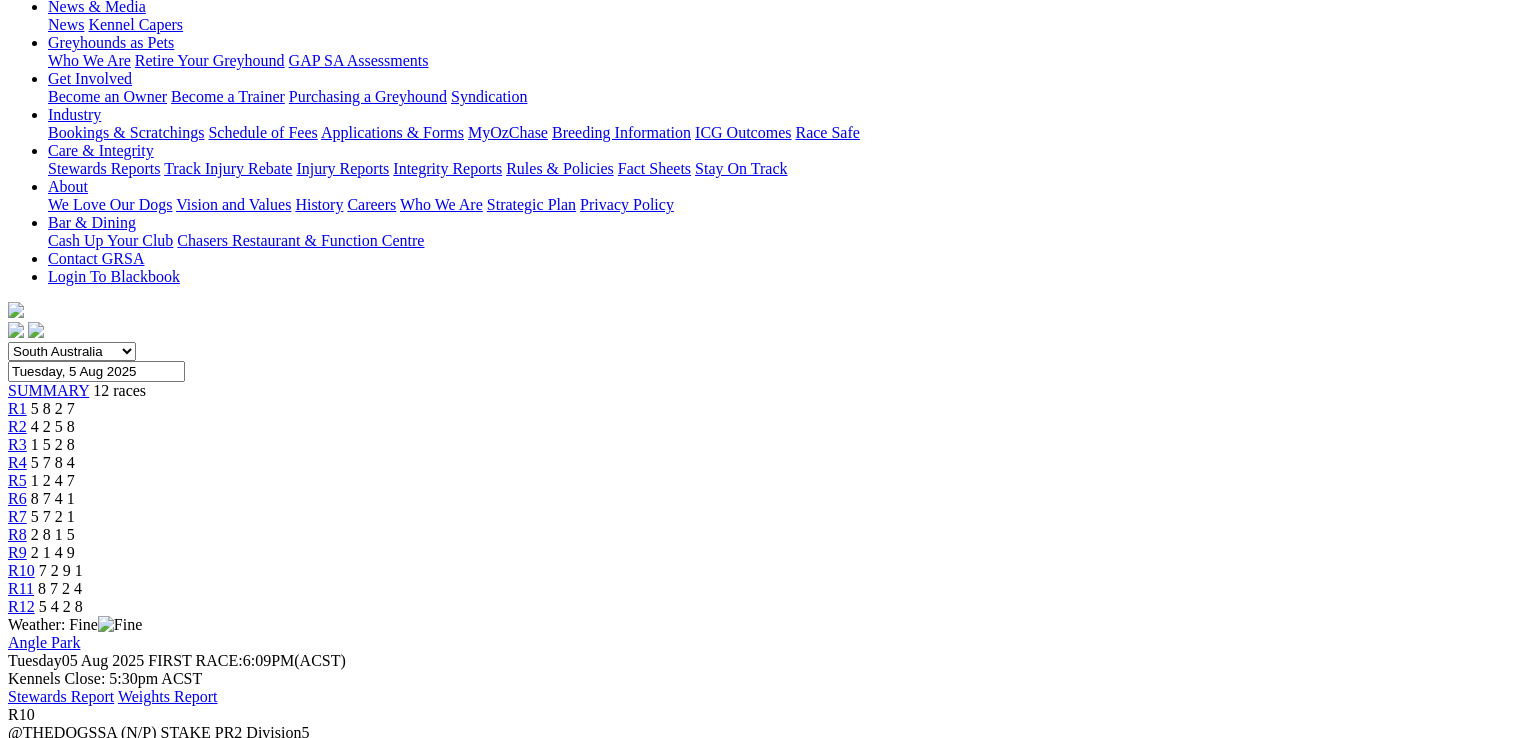 click at bounding box center (16, 4428) 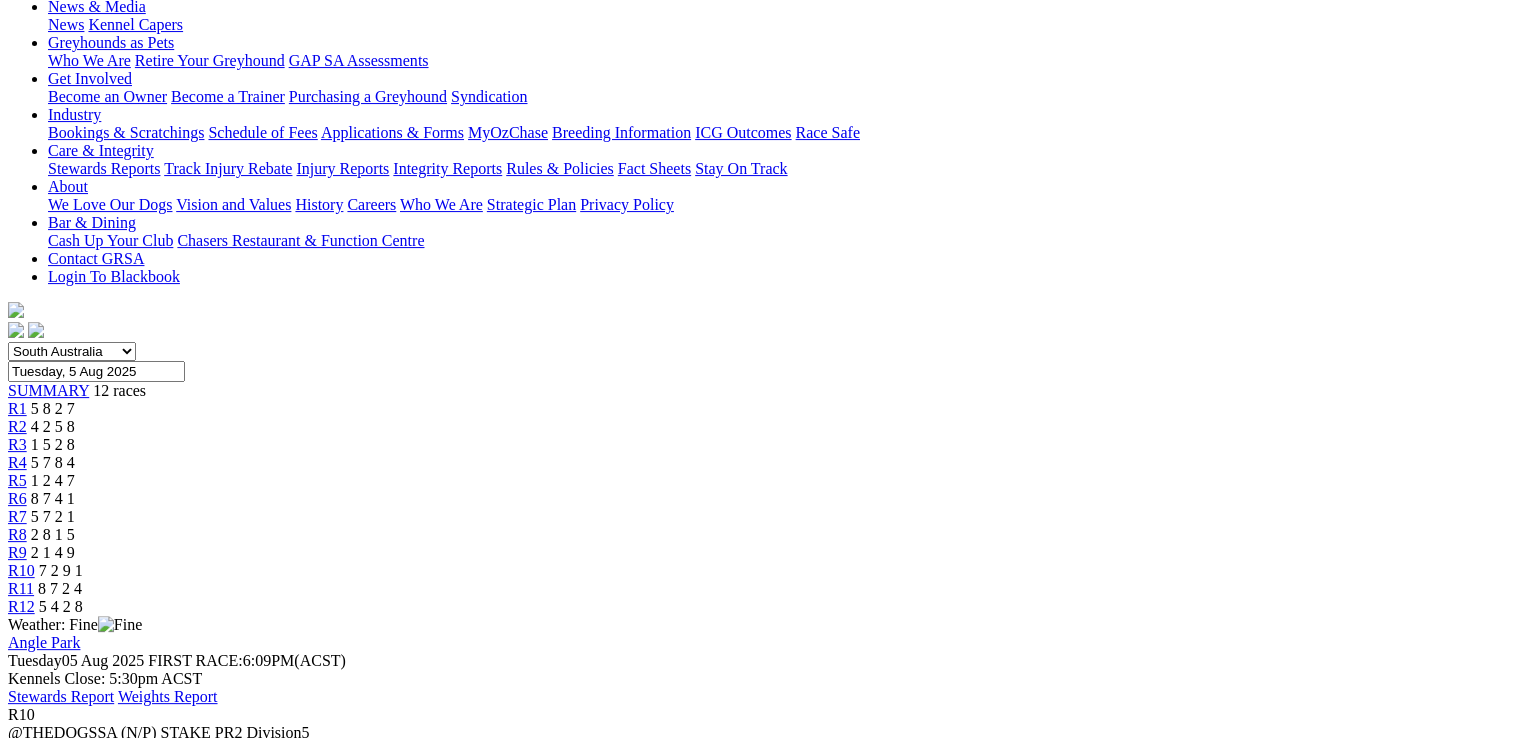 click at bounding box center [94, 1079] 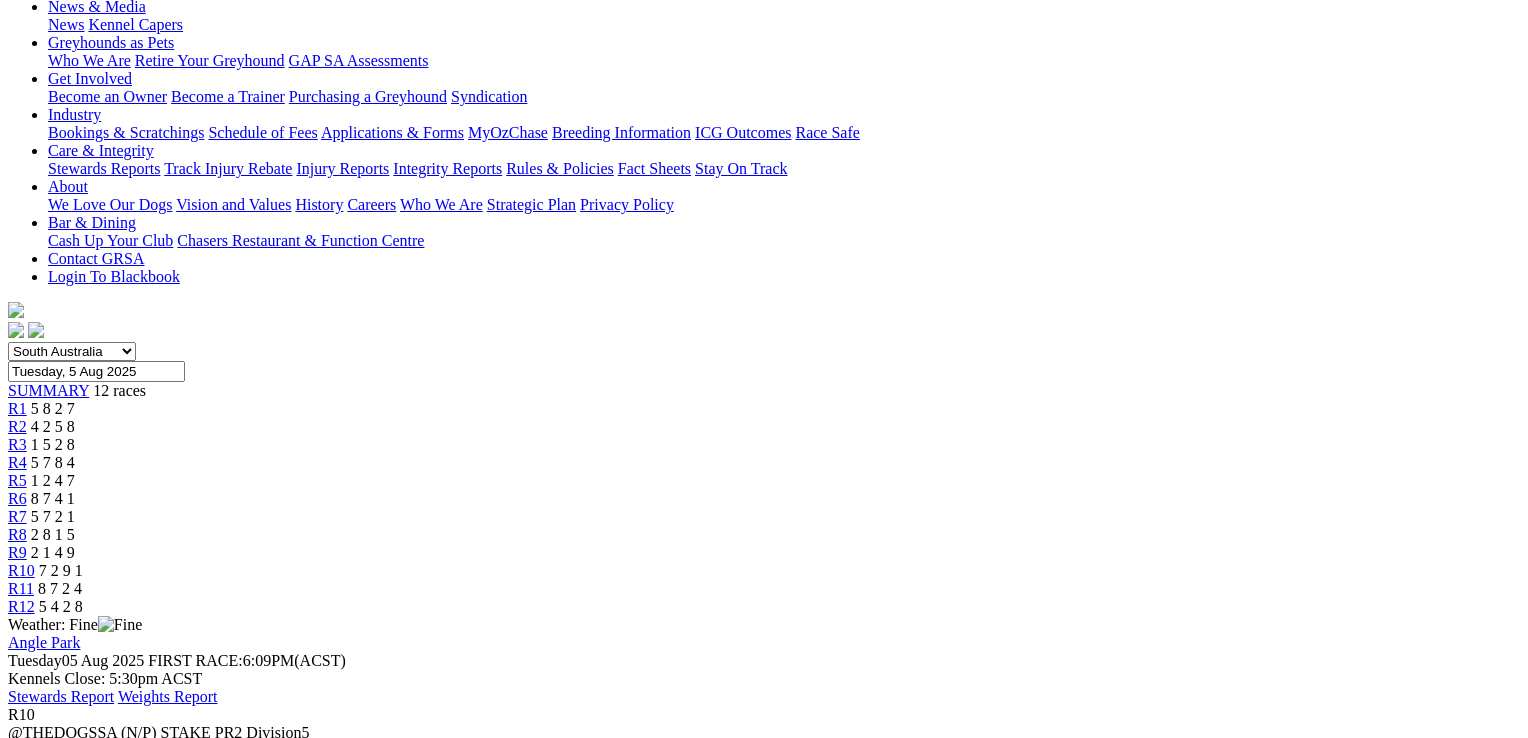 click at bounding box center (16, 4428) 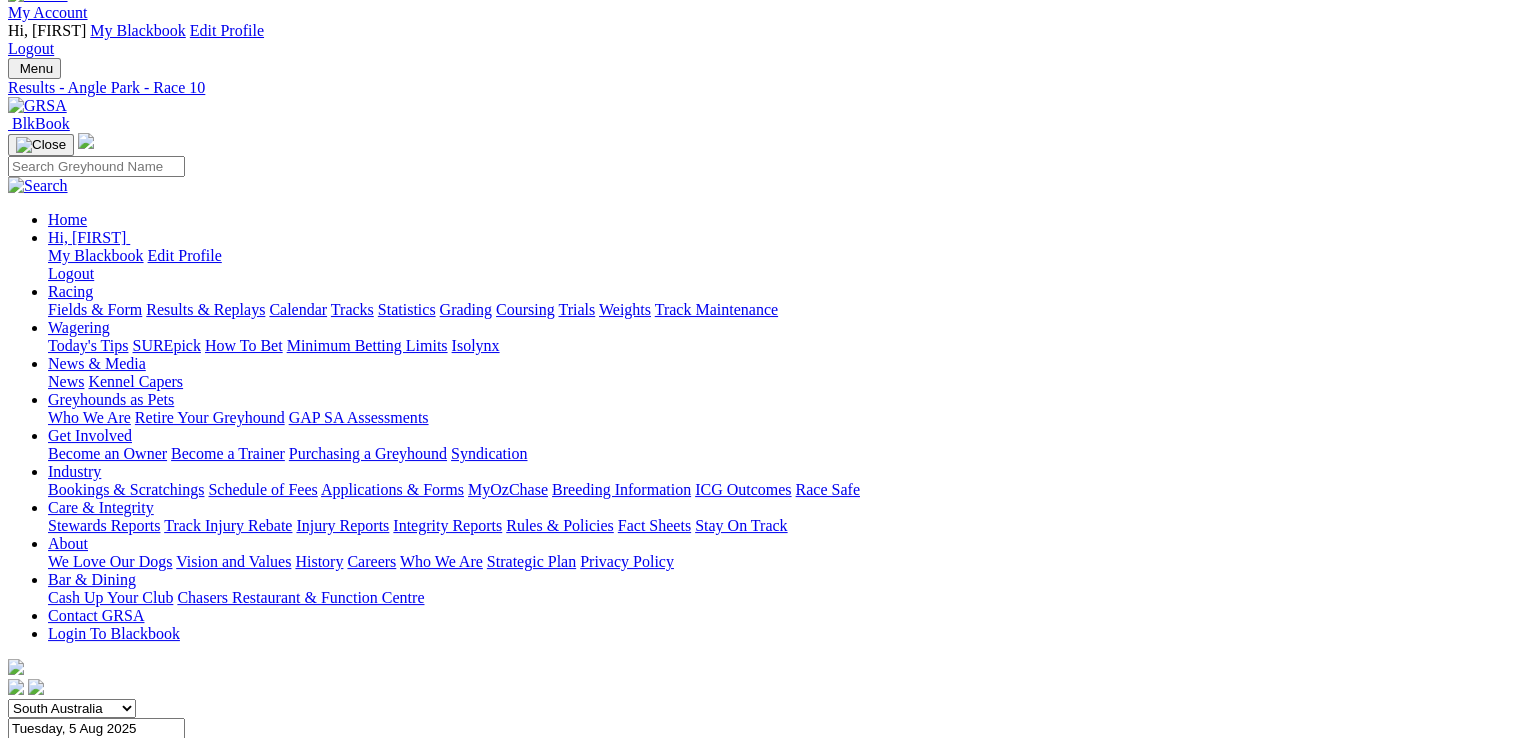 scroll, scrollTop: 0, scrollLeft: 0, axis: both 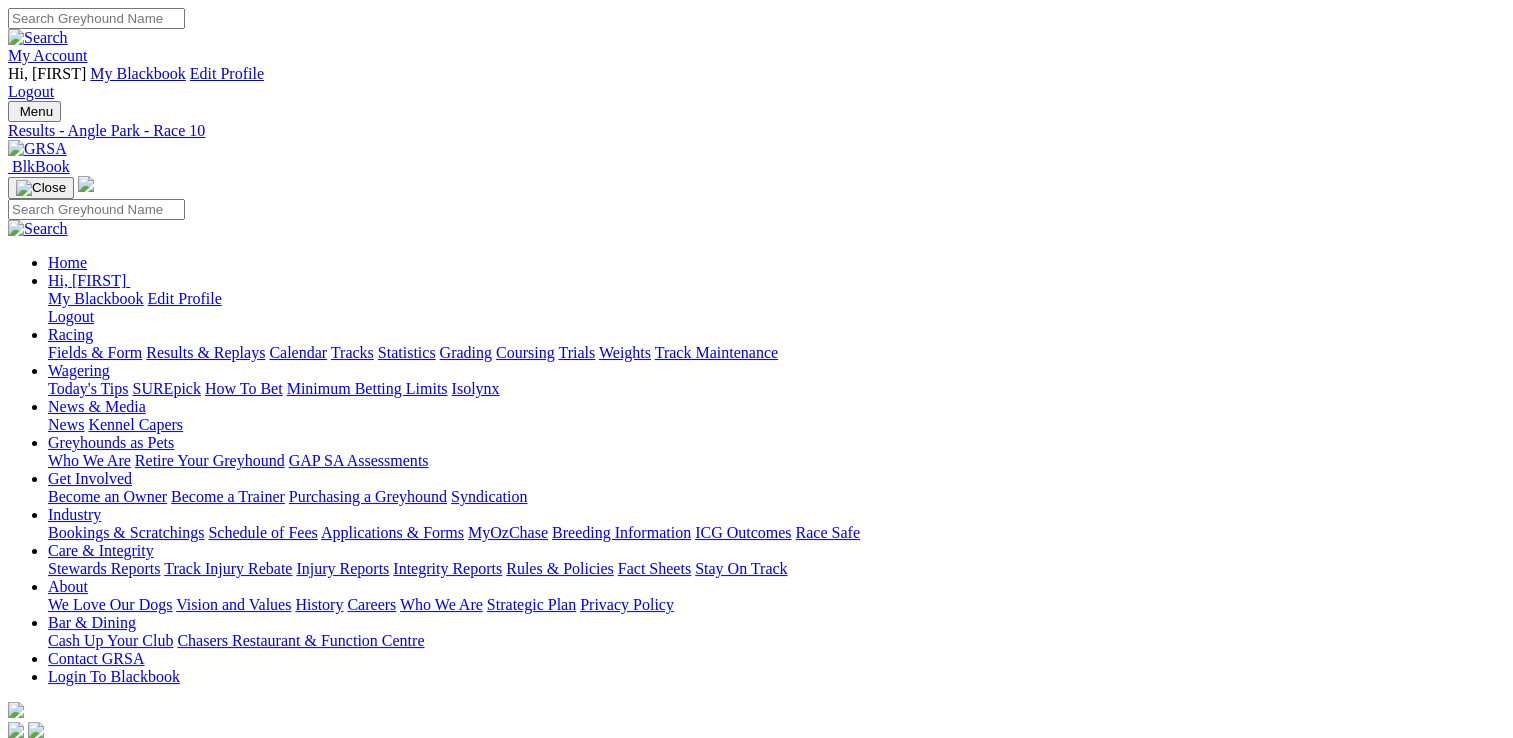 click on "R11" at bounding box center [21, 988] 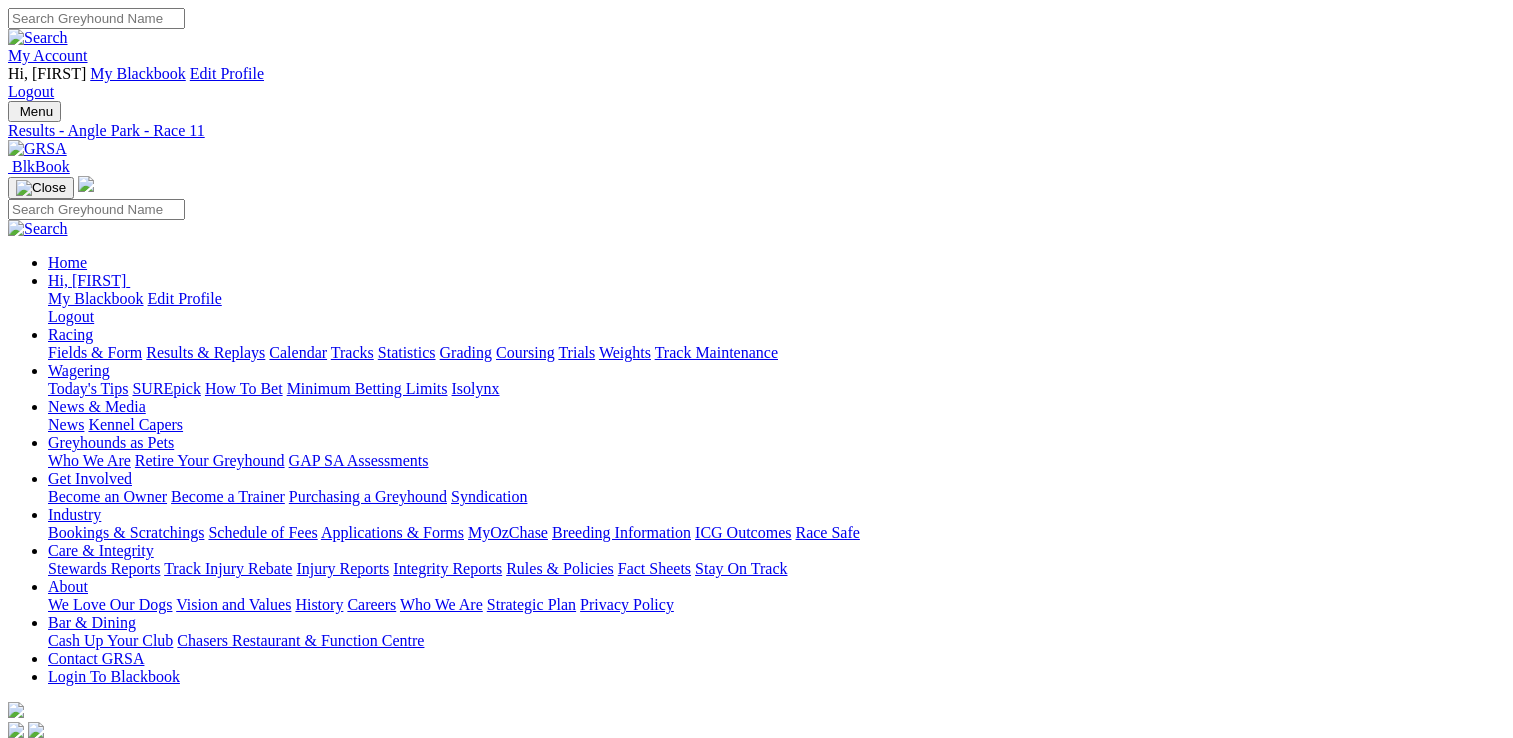 scroll, scrollTop: 0, scrollLeft: 0, axis: both 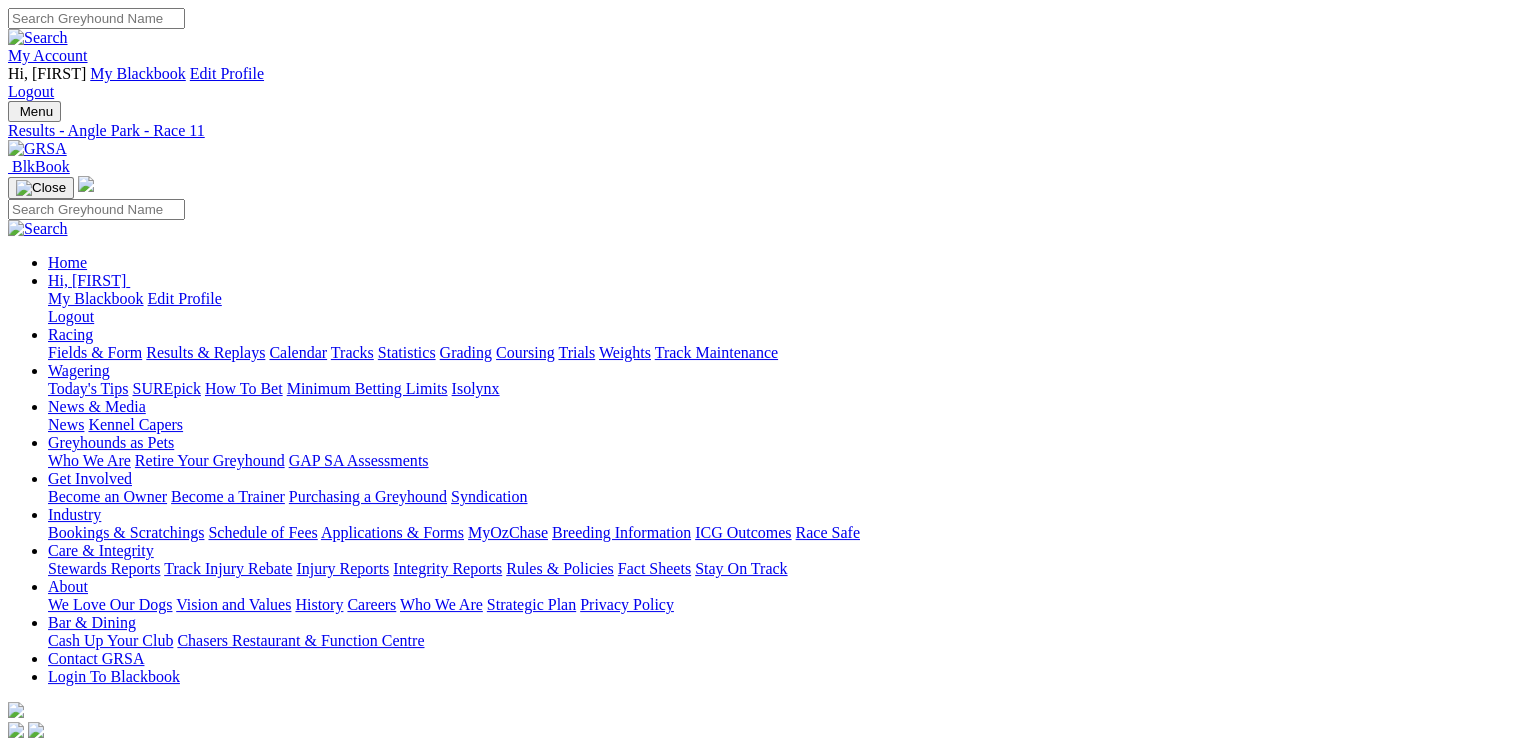 click on "Weights Report" at bounding box center (168, 1096) 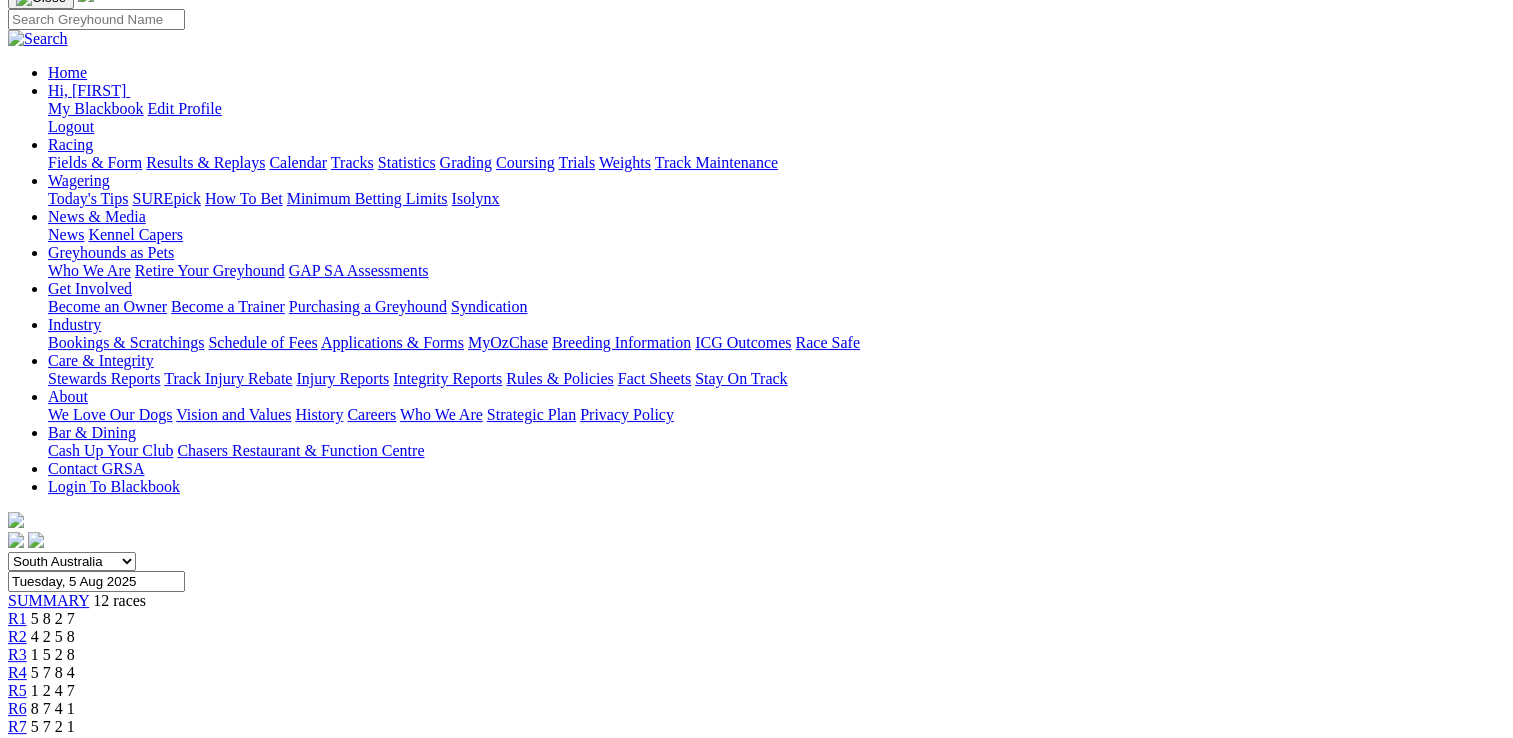 scroll, scrollTop: 200, scrollLeft: 0, axis: vertical 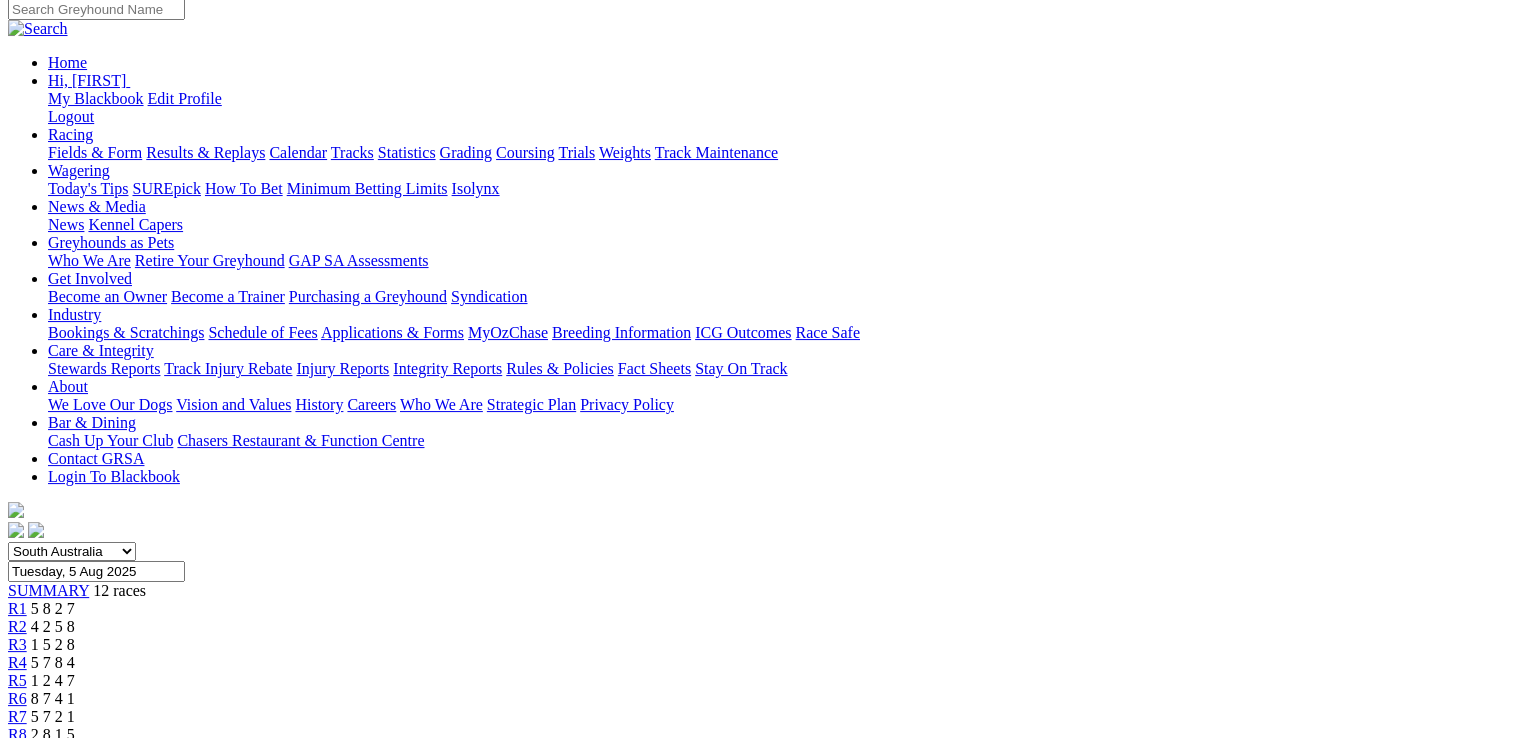 click at bounding box center (94, 1279) 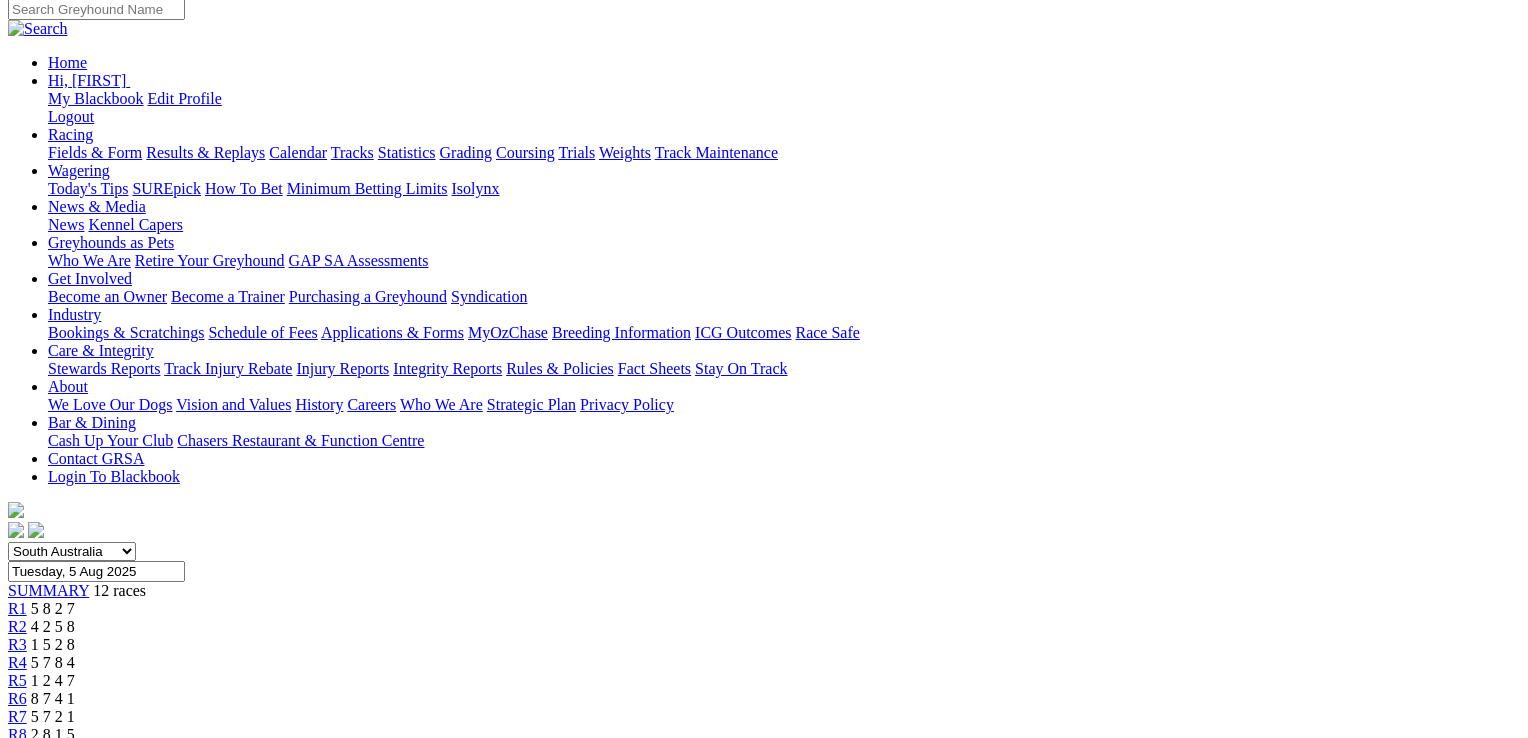 click at bounding box center [16, 4472] 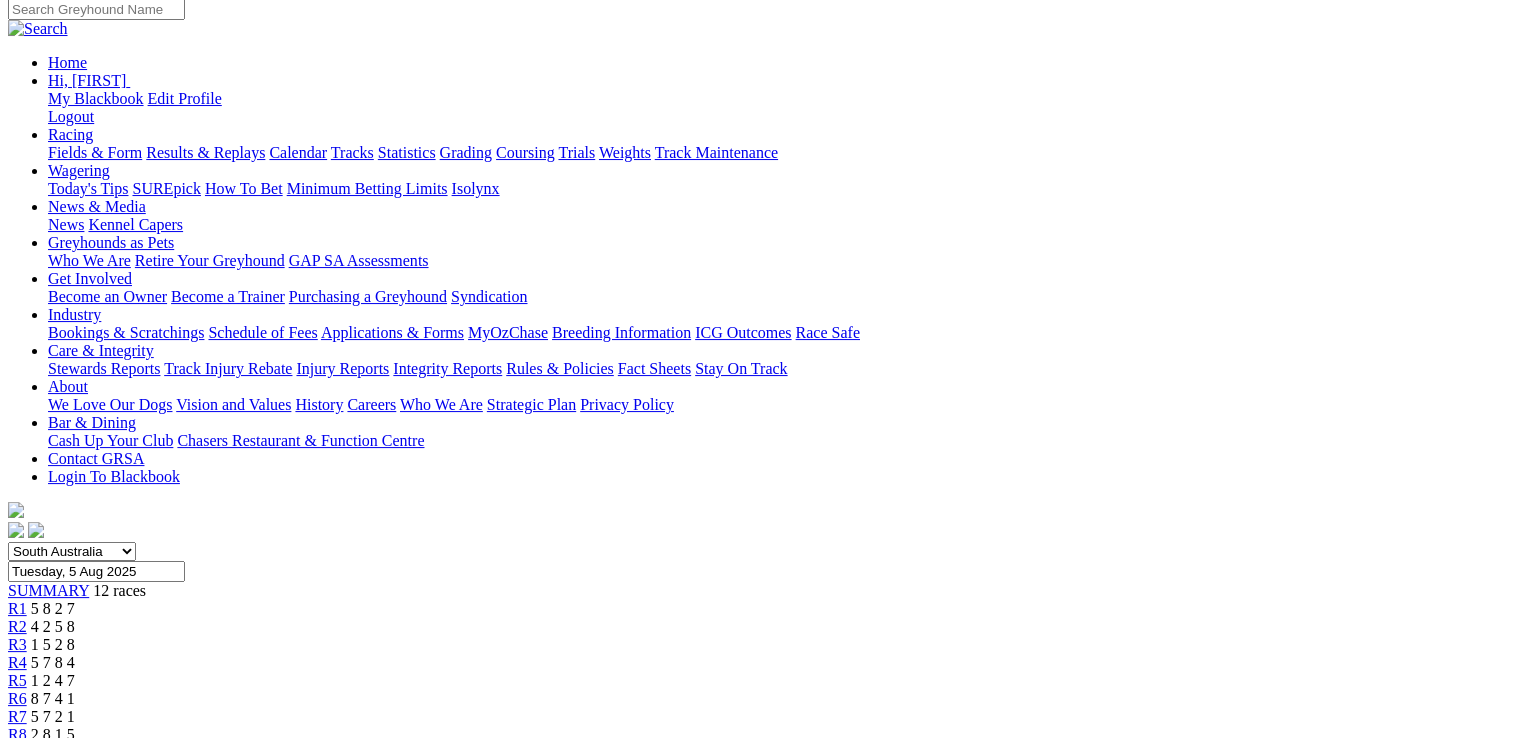 click on "R12
5 4 2 8" at bounding box center [756, 807] 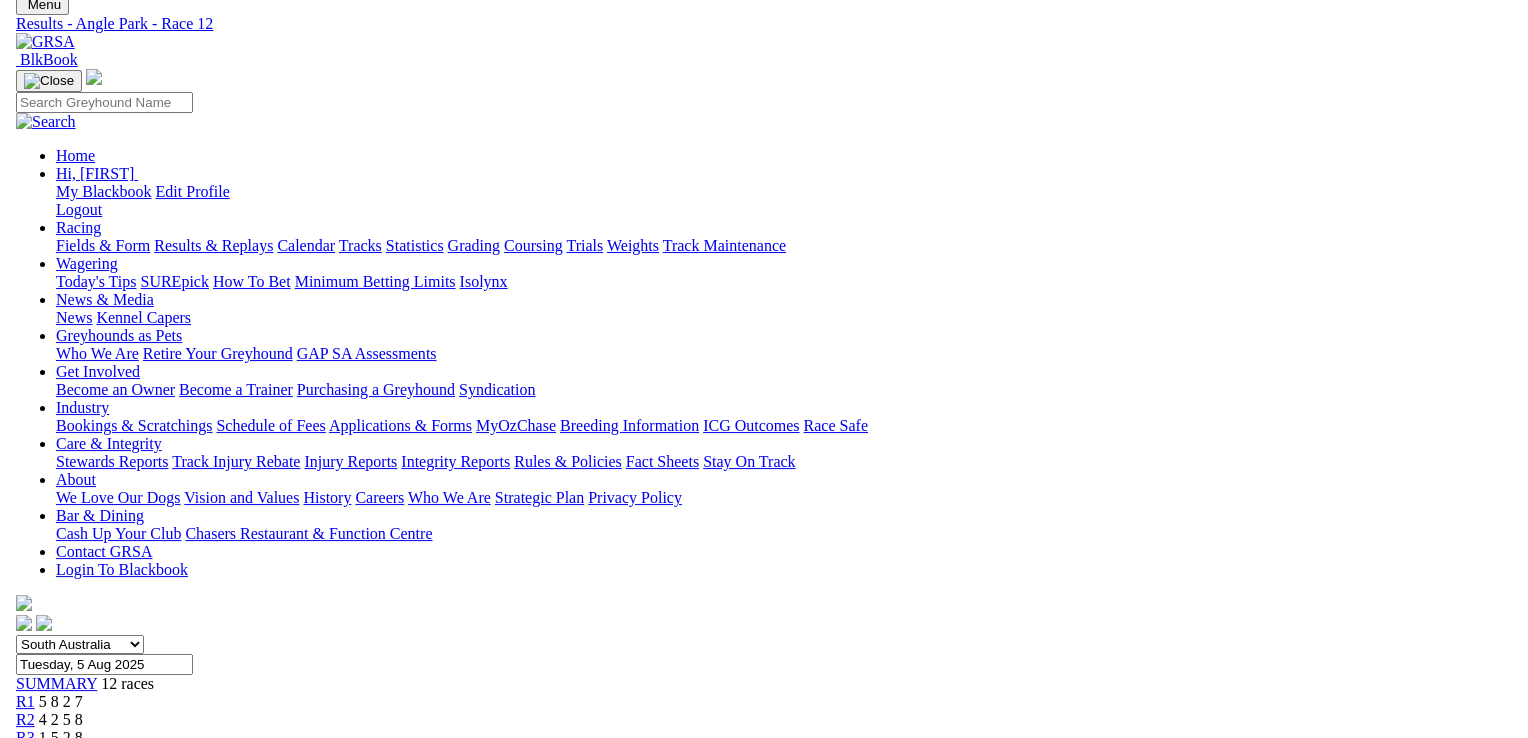 scroll, scrollTop: 300, scrollLeft: 0, axis: vertical 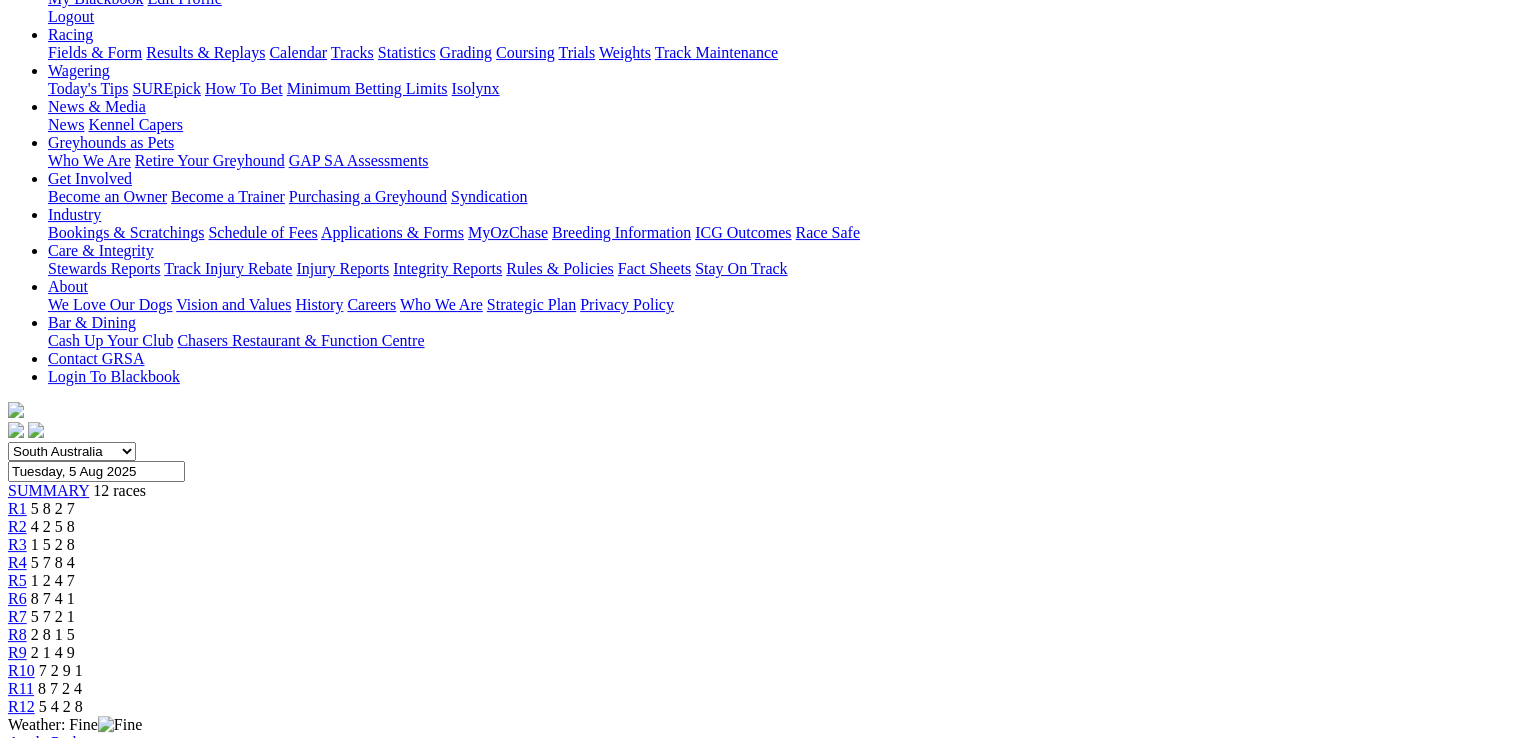click at bounding box center [94, 1179] 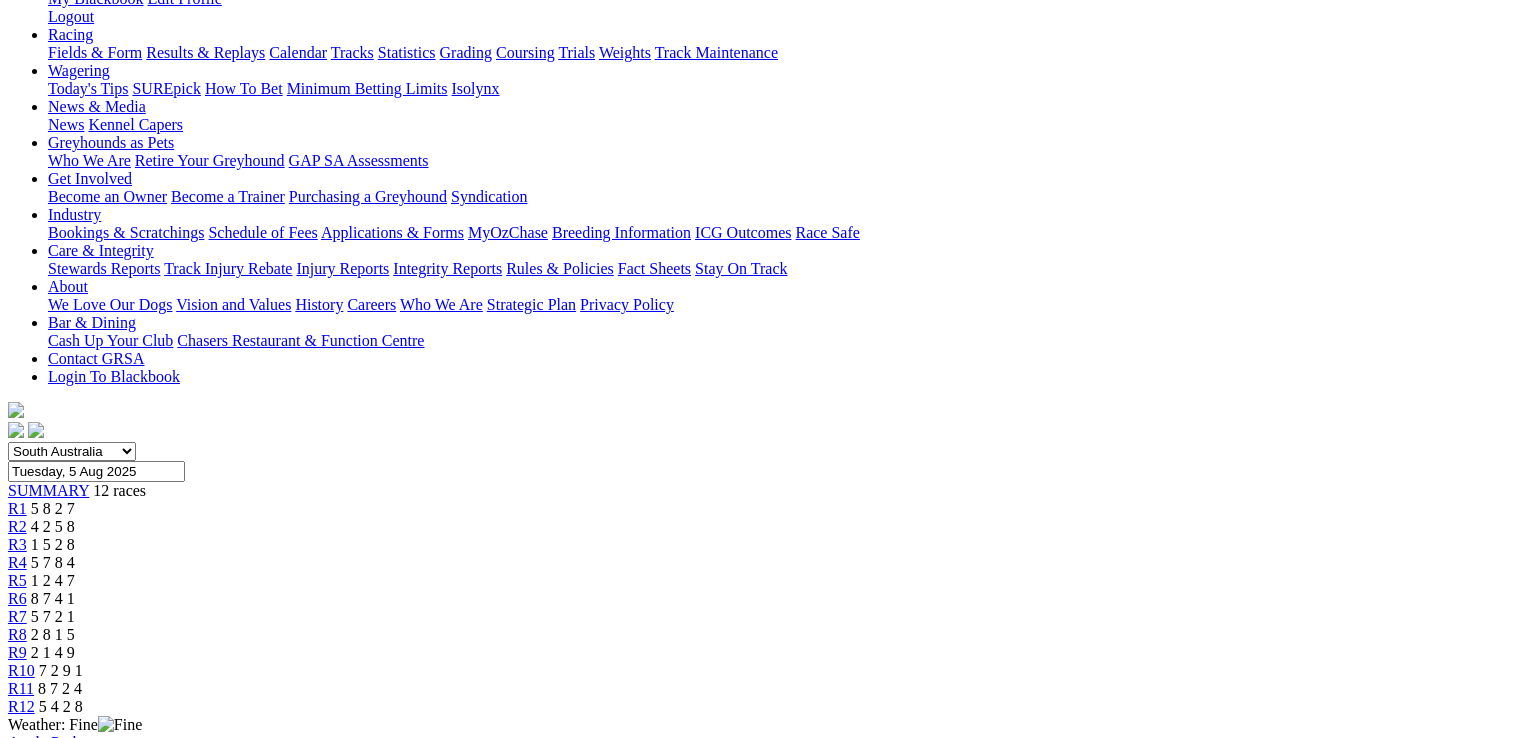 click at bounding box center (16, 4364) 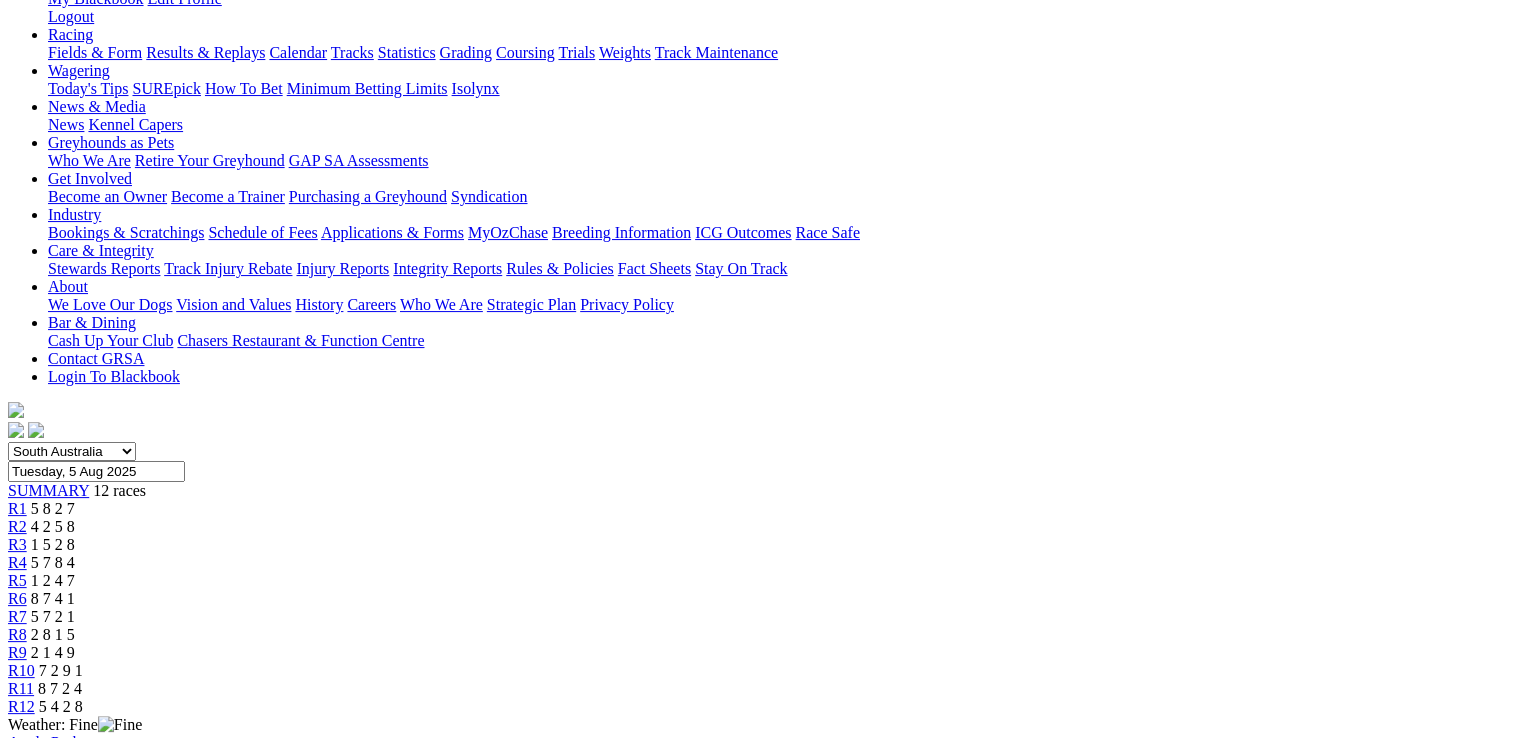 click at bounding box center (94, 1179) 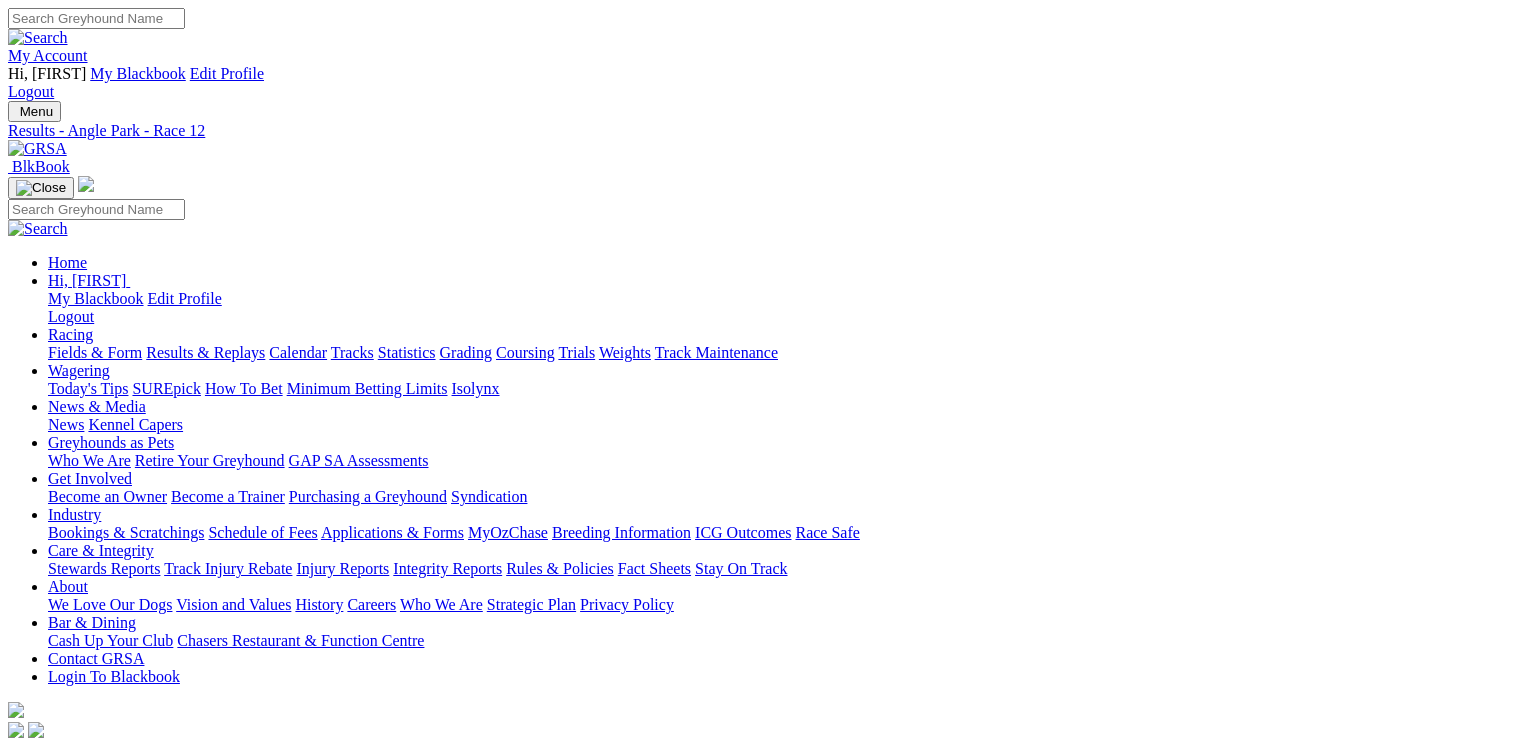 scroll, scrollTop: 0, scrollLeft: 0, axis: both 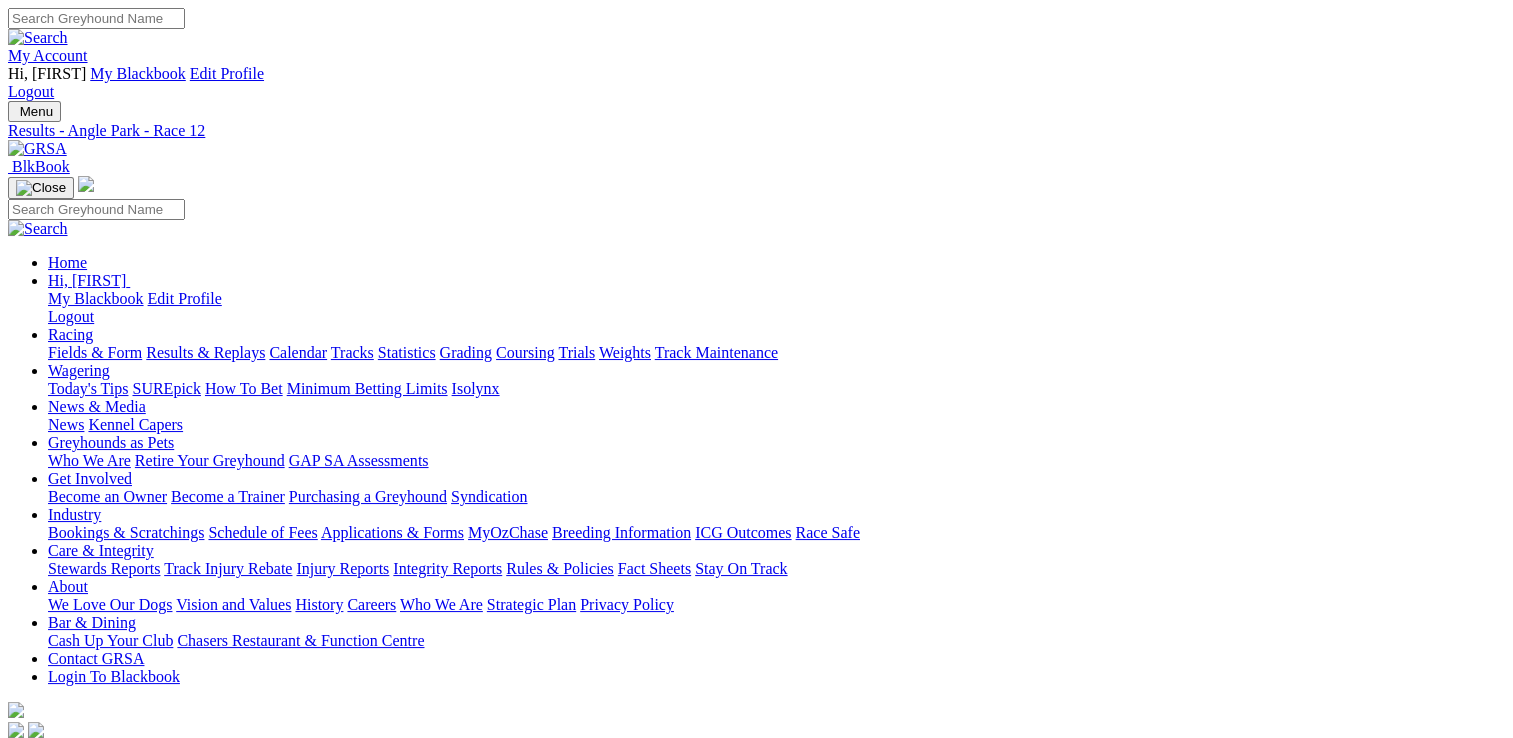 click on "Results & Replays" at bounding box center [205, 352] 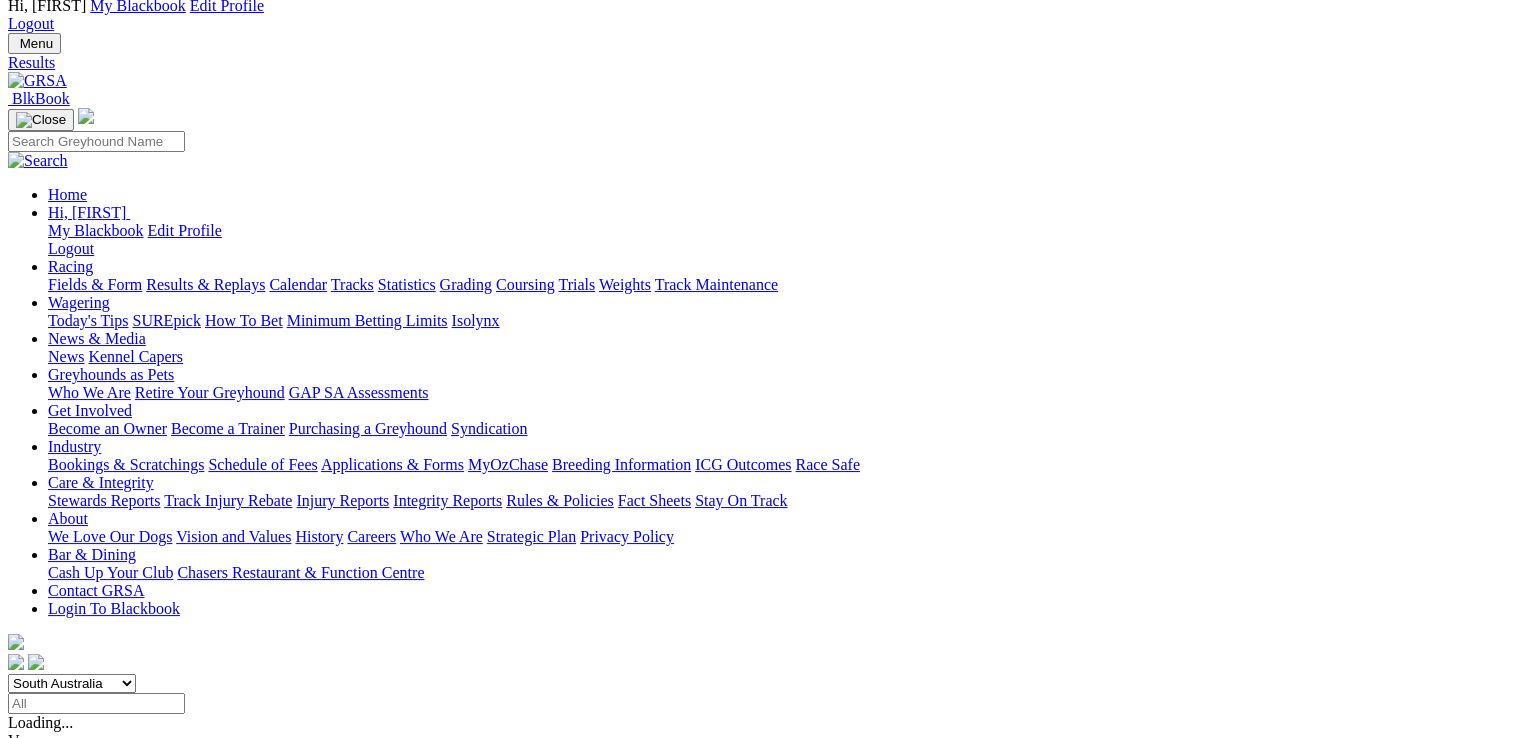 scroll, scrollTop: 100, scrollLeft: 0, axis: vertical 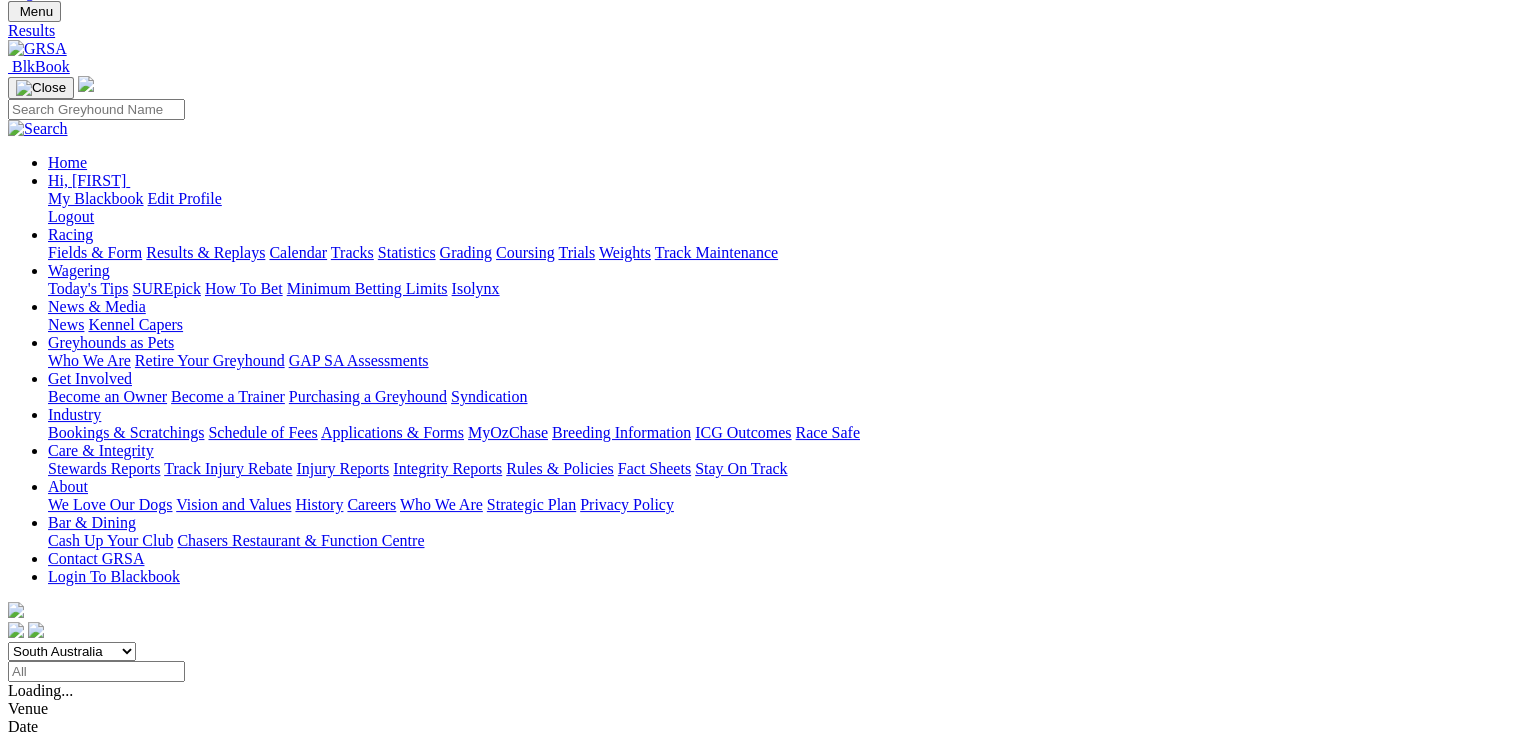 click on "1 6 5 7" at bounding box center (30, 2234) 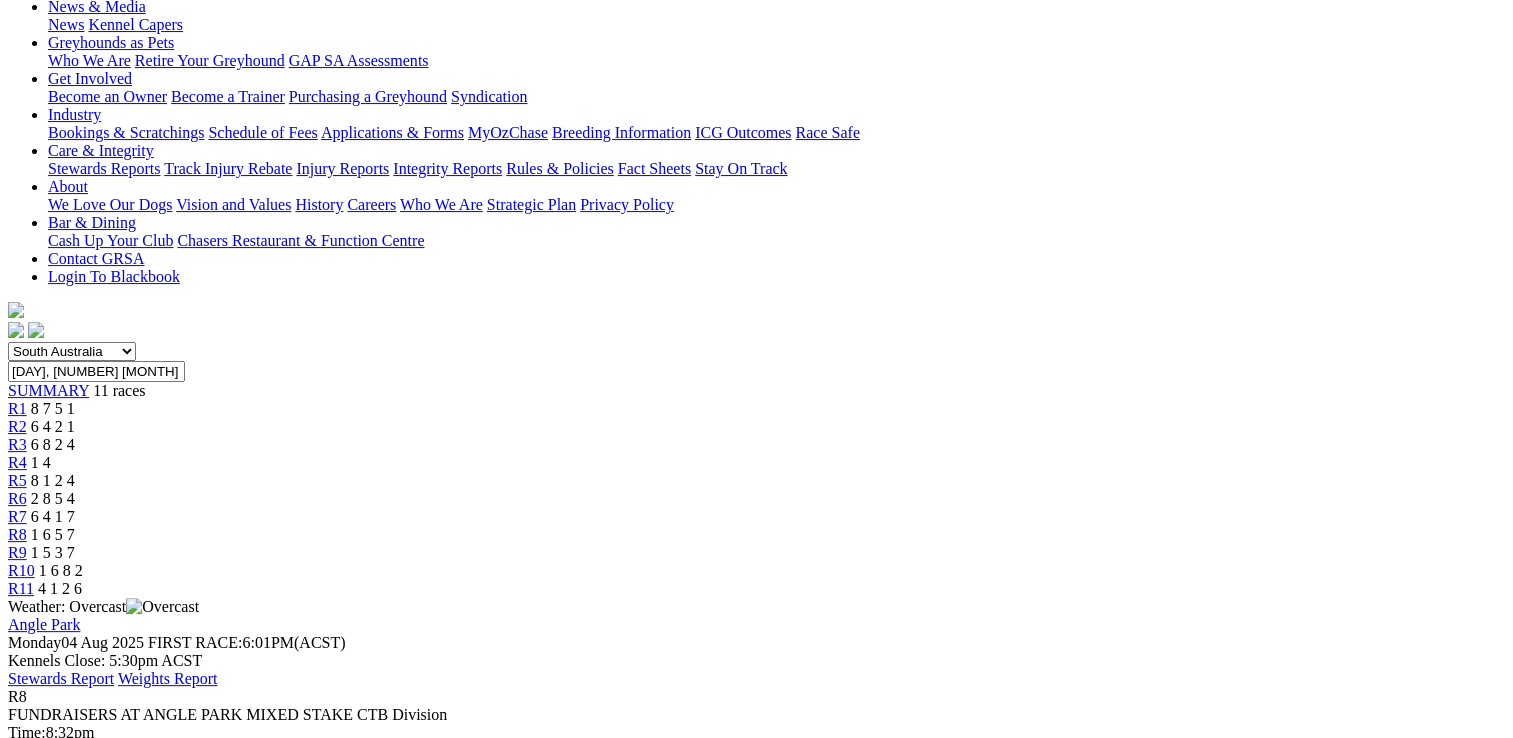 scroll, scrollTop: 0, scrollLeft: 0, axis: both 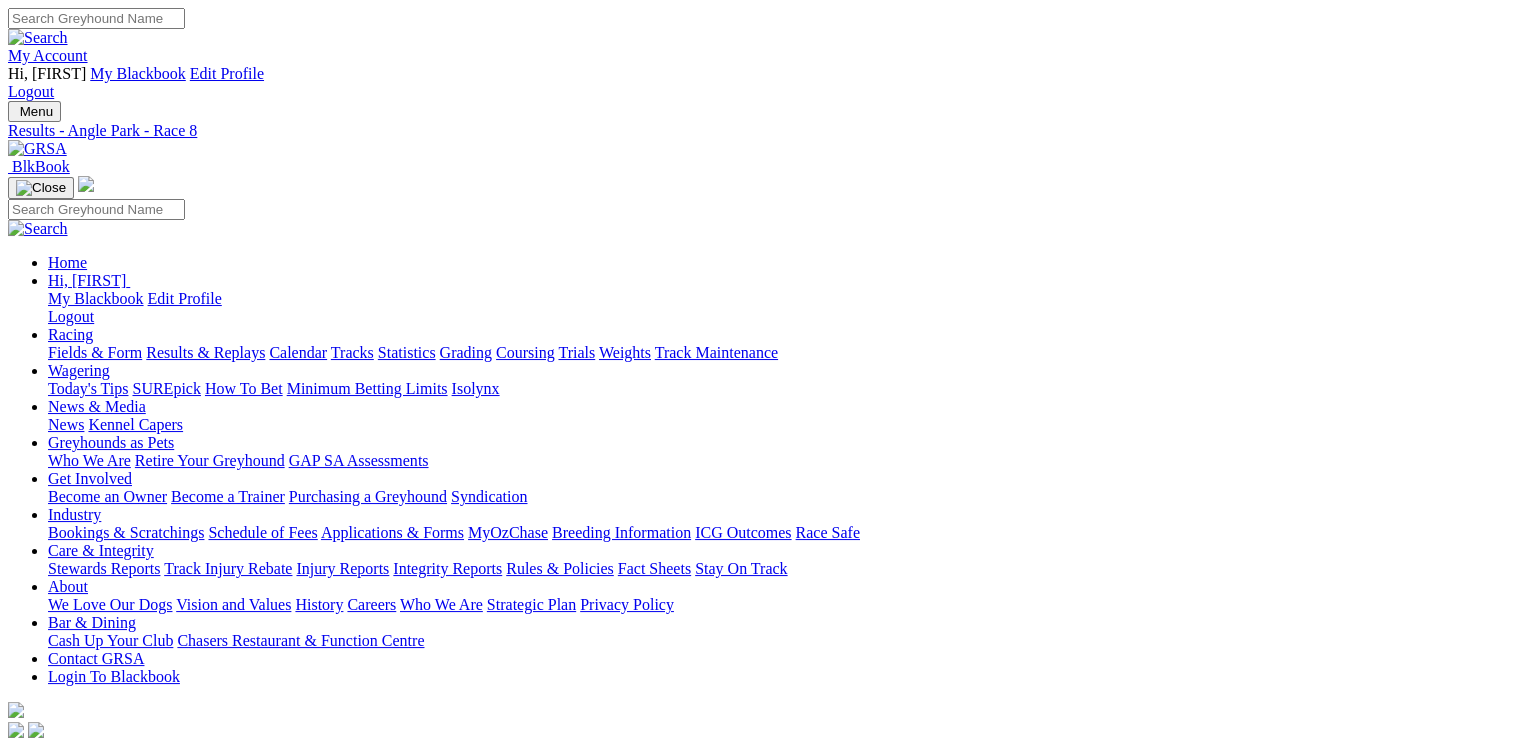 click on "Monday, 4 Aug 2025" at bounding box center (96, 771) 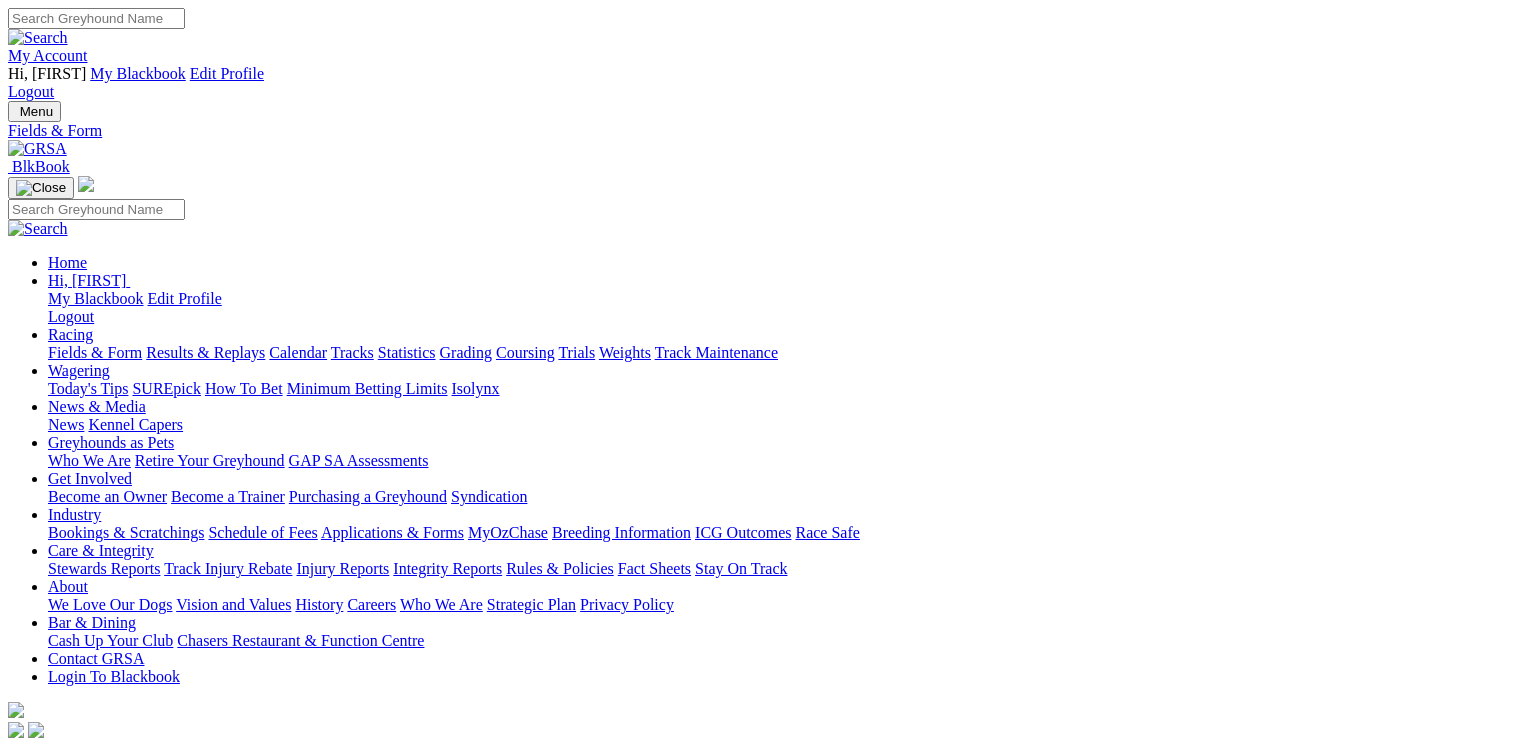 scroll, scrollTop: 0, scrollLeft: 0, axis: both 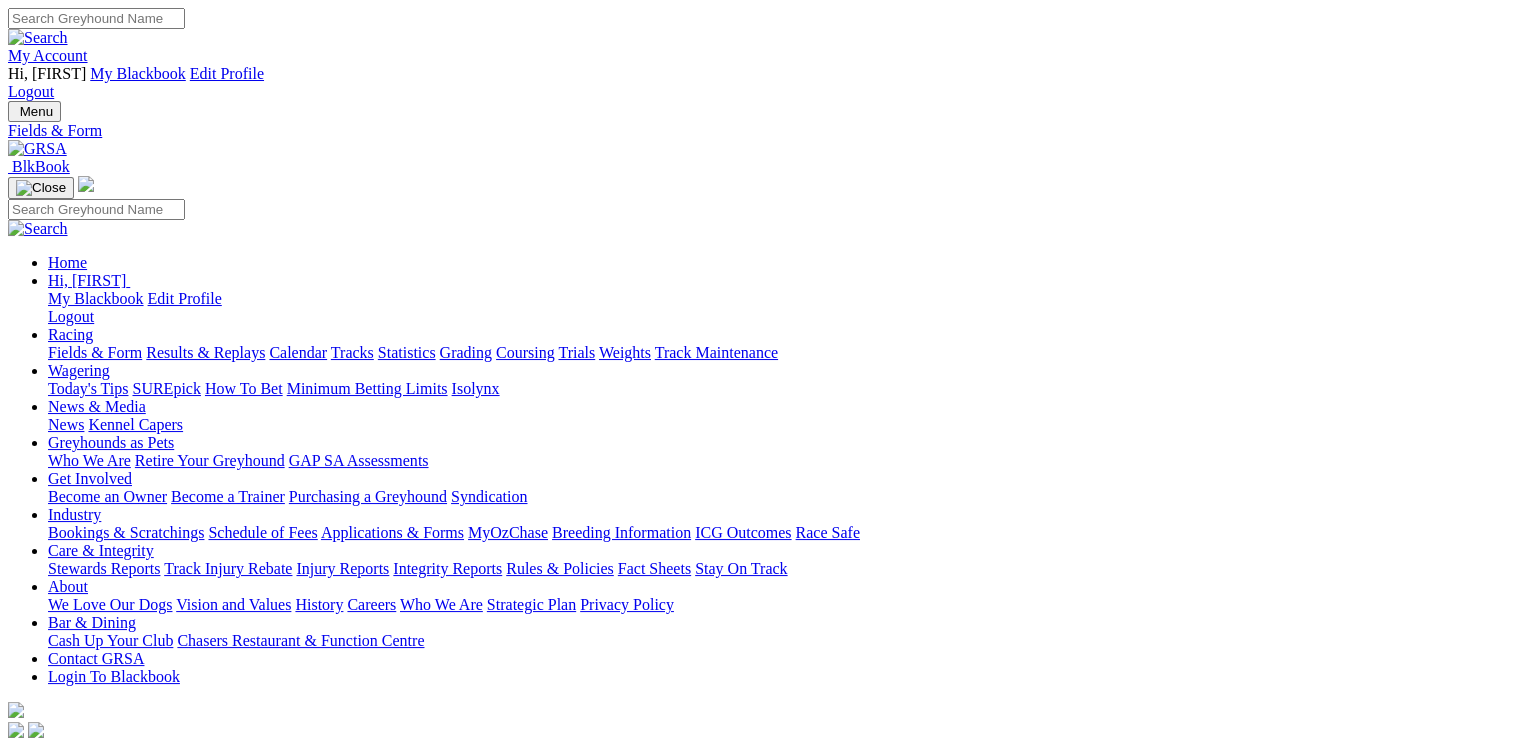 click on "Results & Replays" at bounding box center (205, 352) 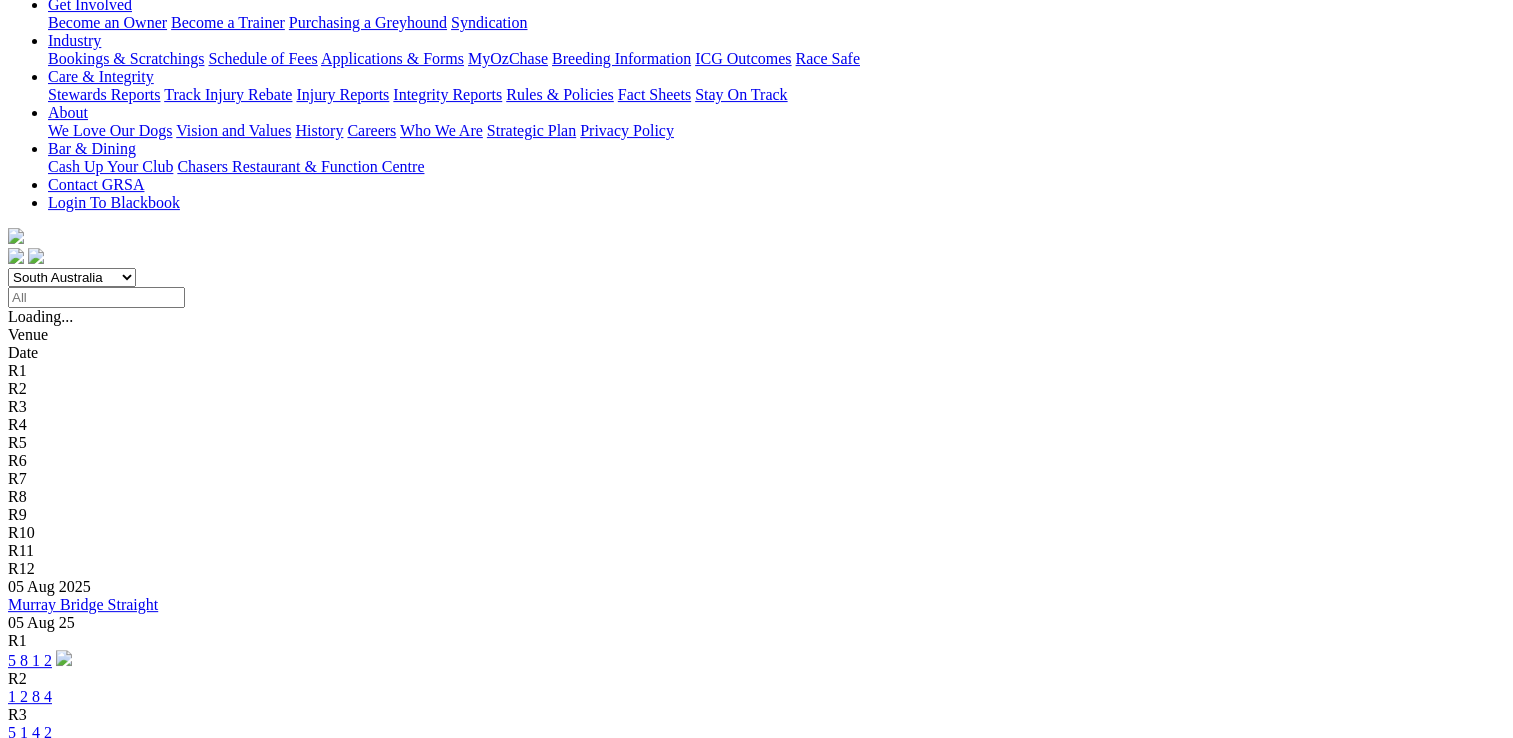 scroll, scrollTop: 500, scrollLeft: 0, axis: vertical 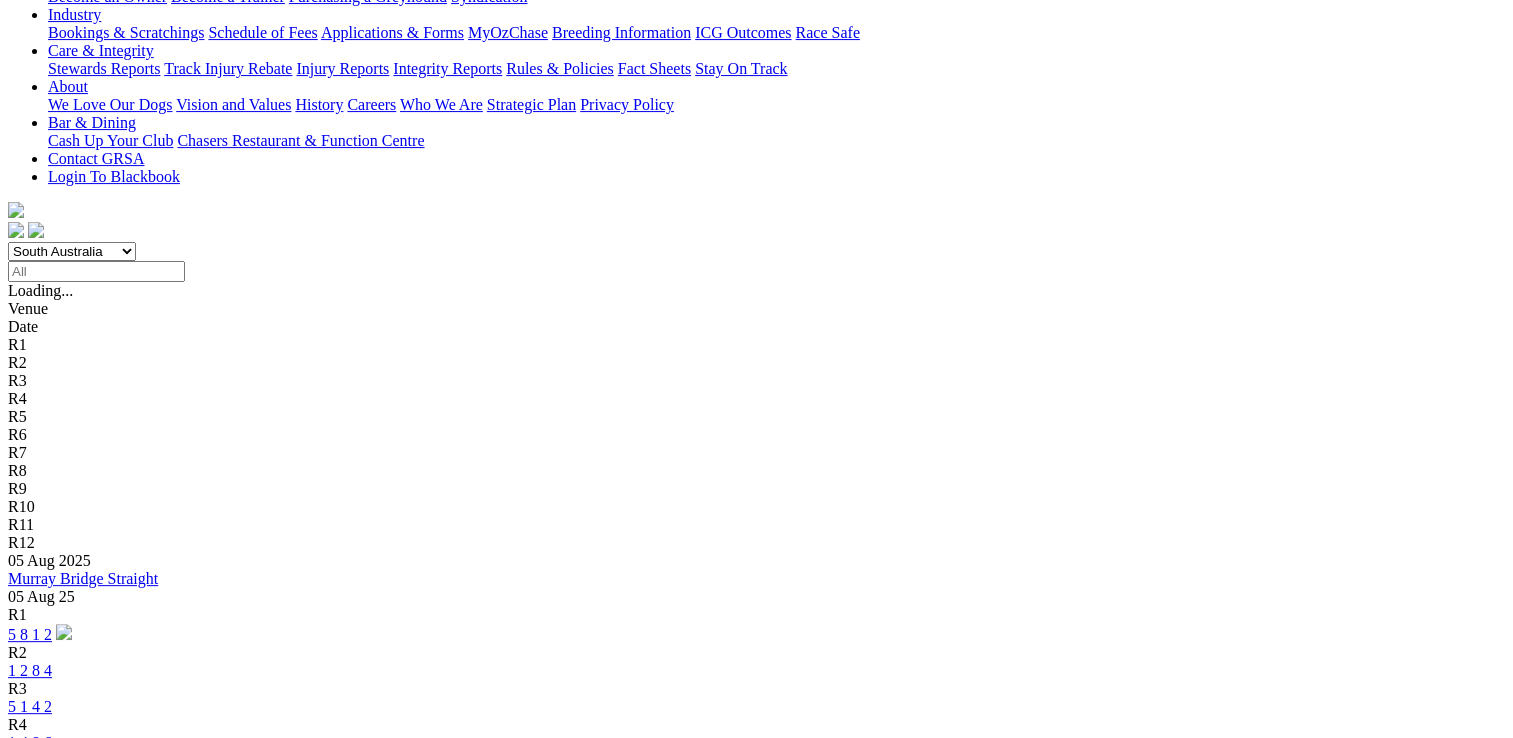click on "8 4 1 7" at bounding box center [30, 3776] 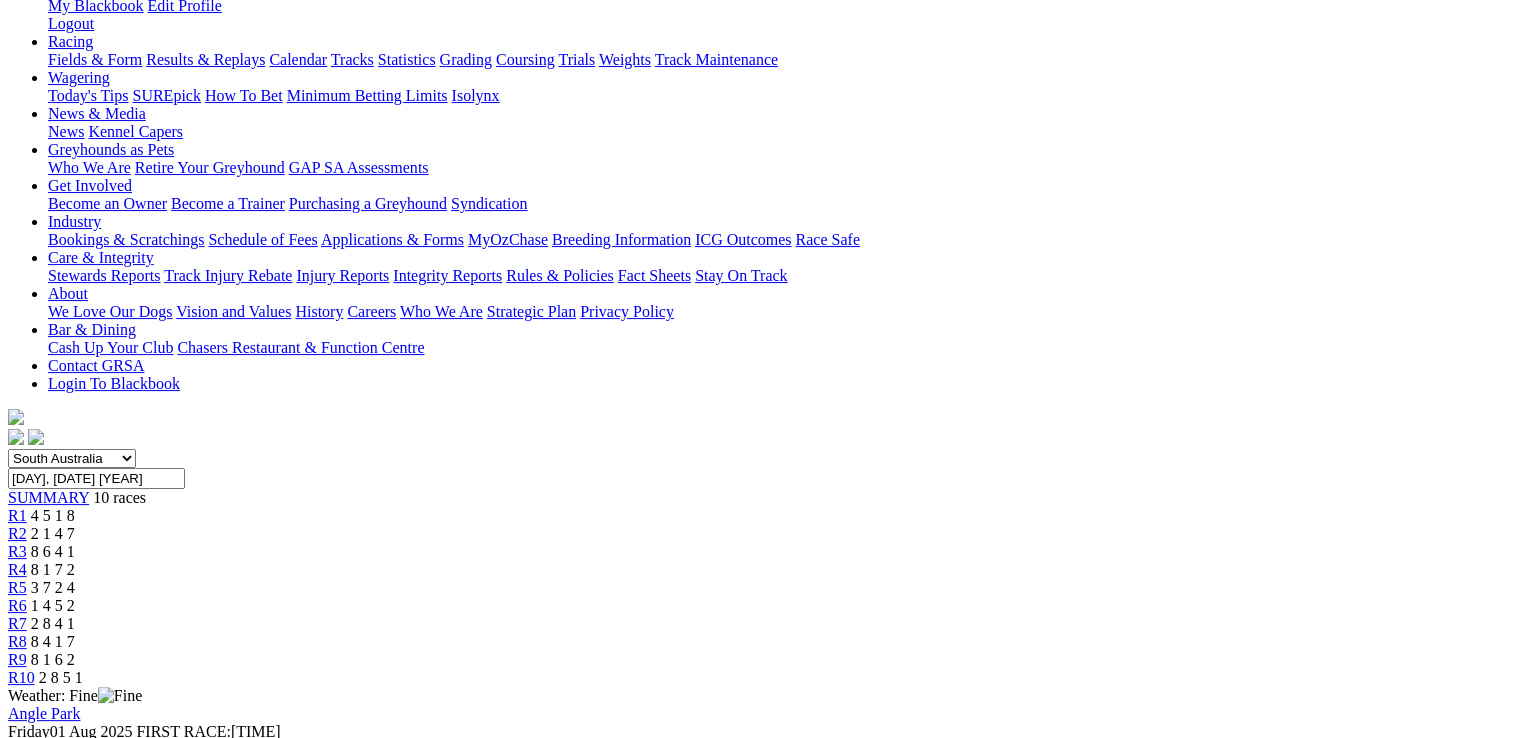 scroll, scrollTop: 500, scrollLeft: 0, axis: vertical 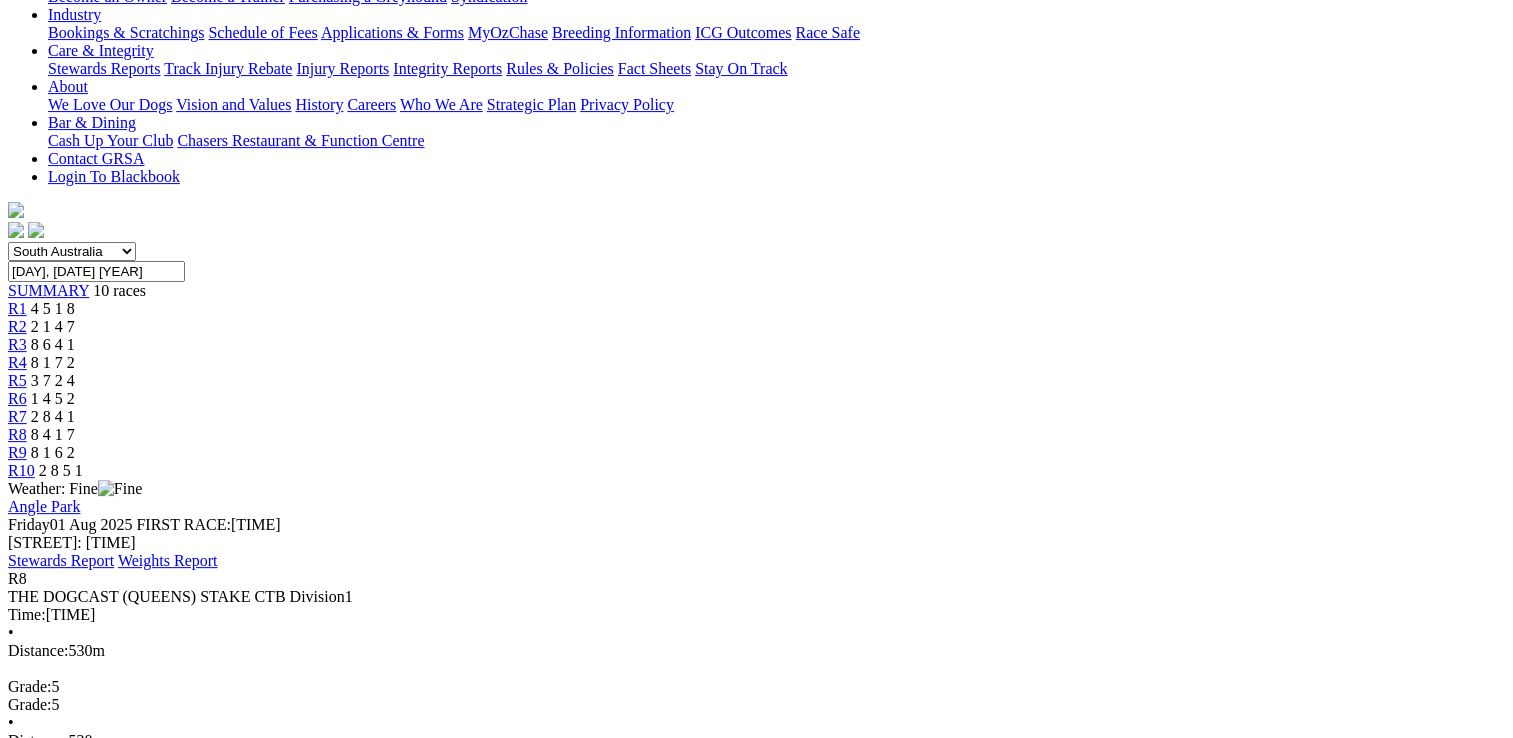 click at bounding box center [94, 943] 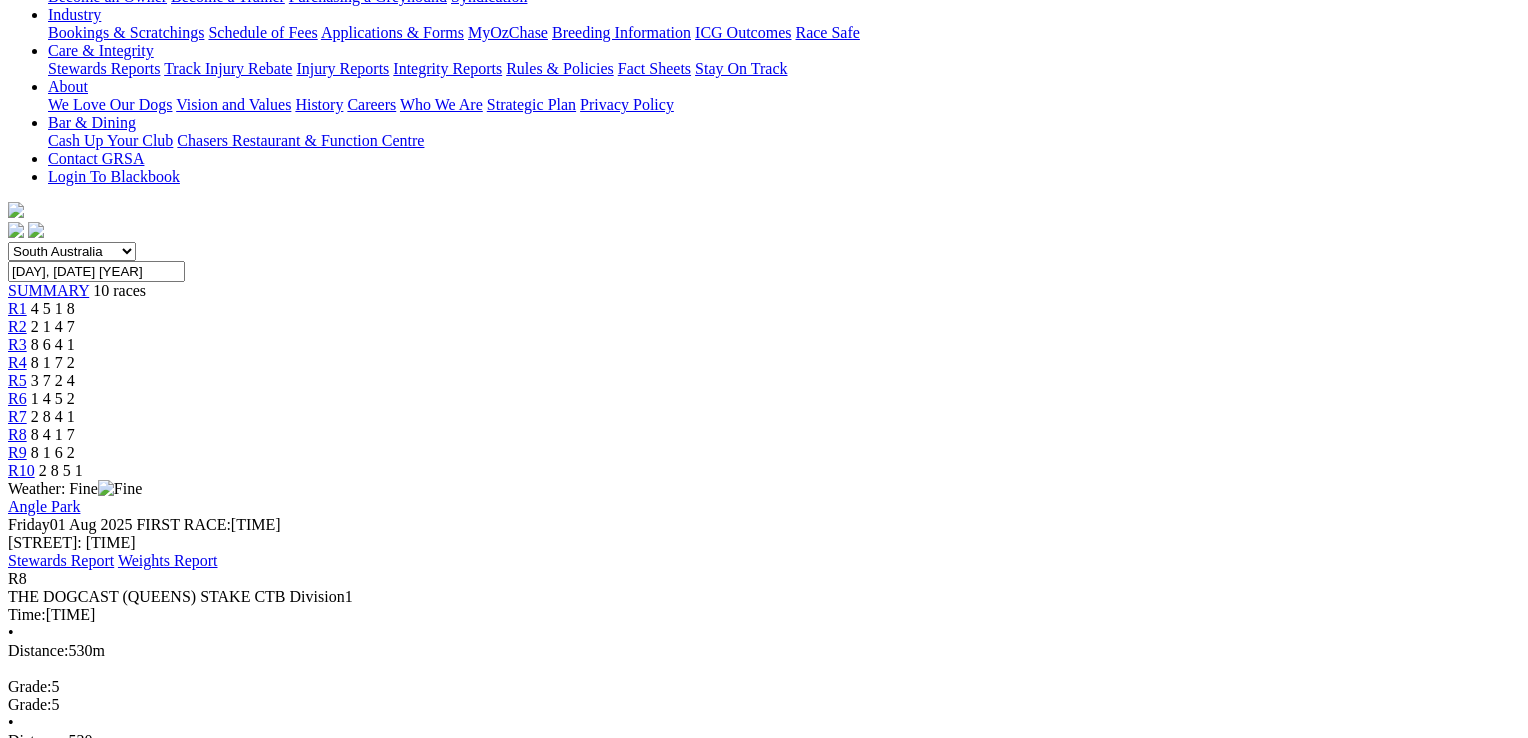 click at bounding box center (16, 4000) 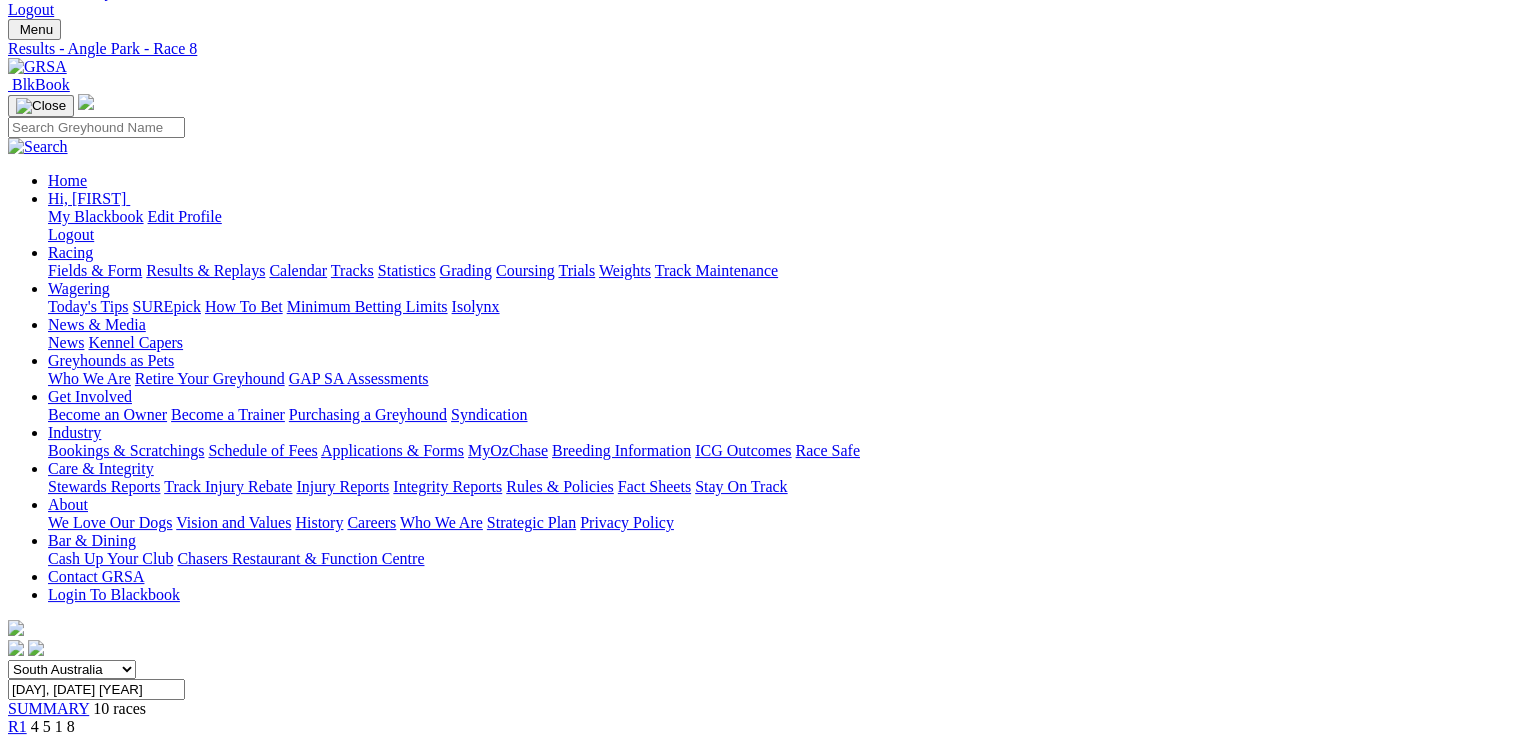 scroll, scrollTop: 0, scrollLeft: 0, axis: both 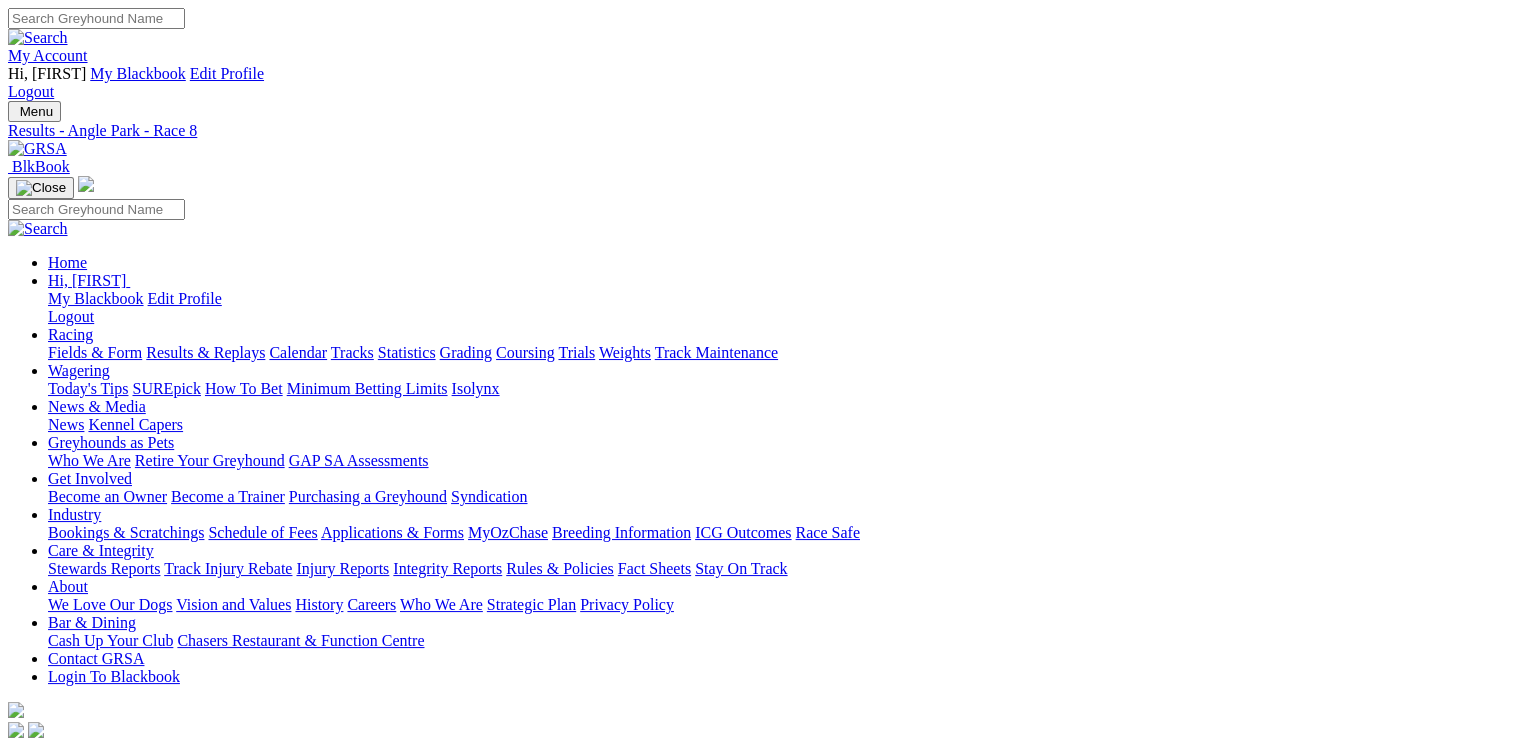 click on "SUMMARY" at bounding box center (48, 790) 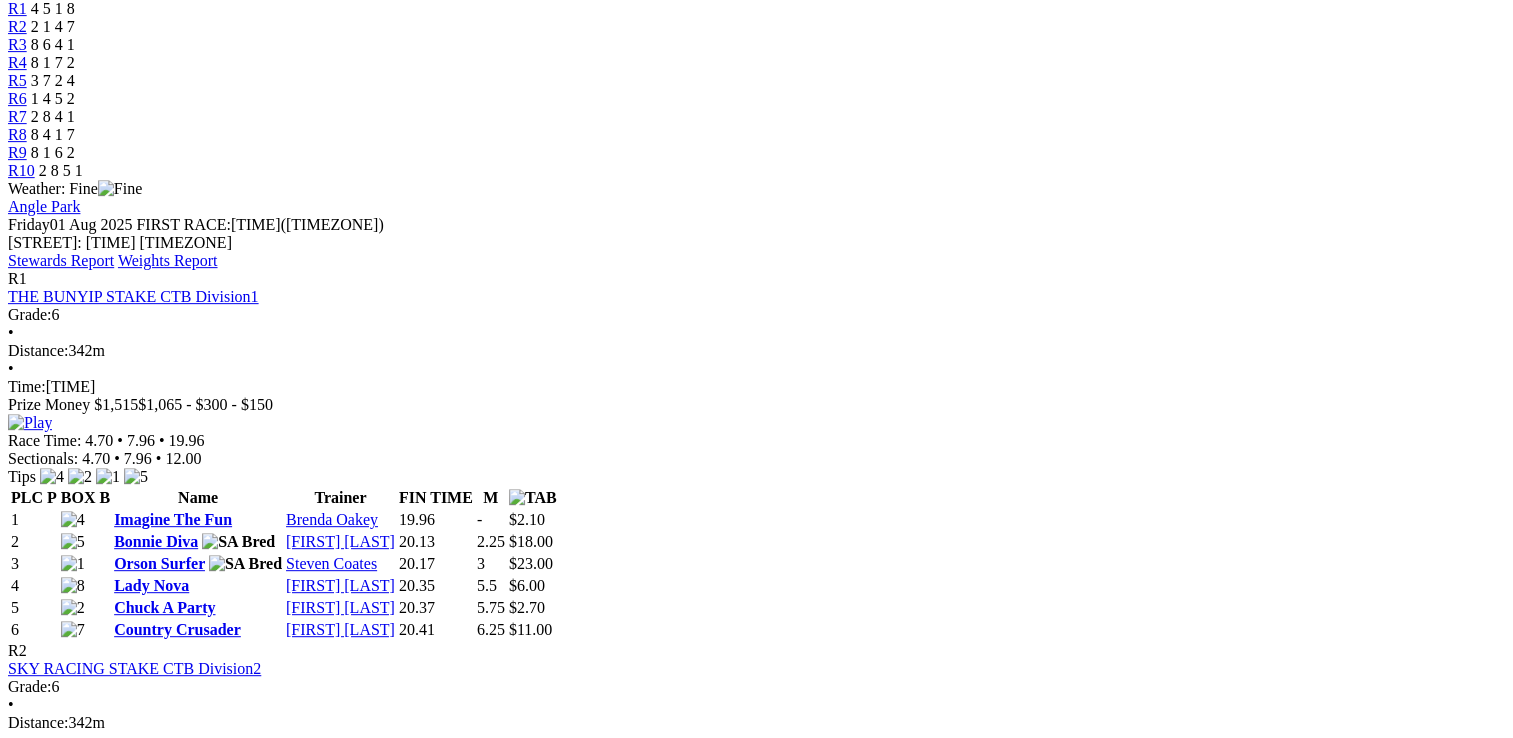 scroll, scrollTop: 0, scrollLeft: 0, axis: both 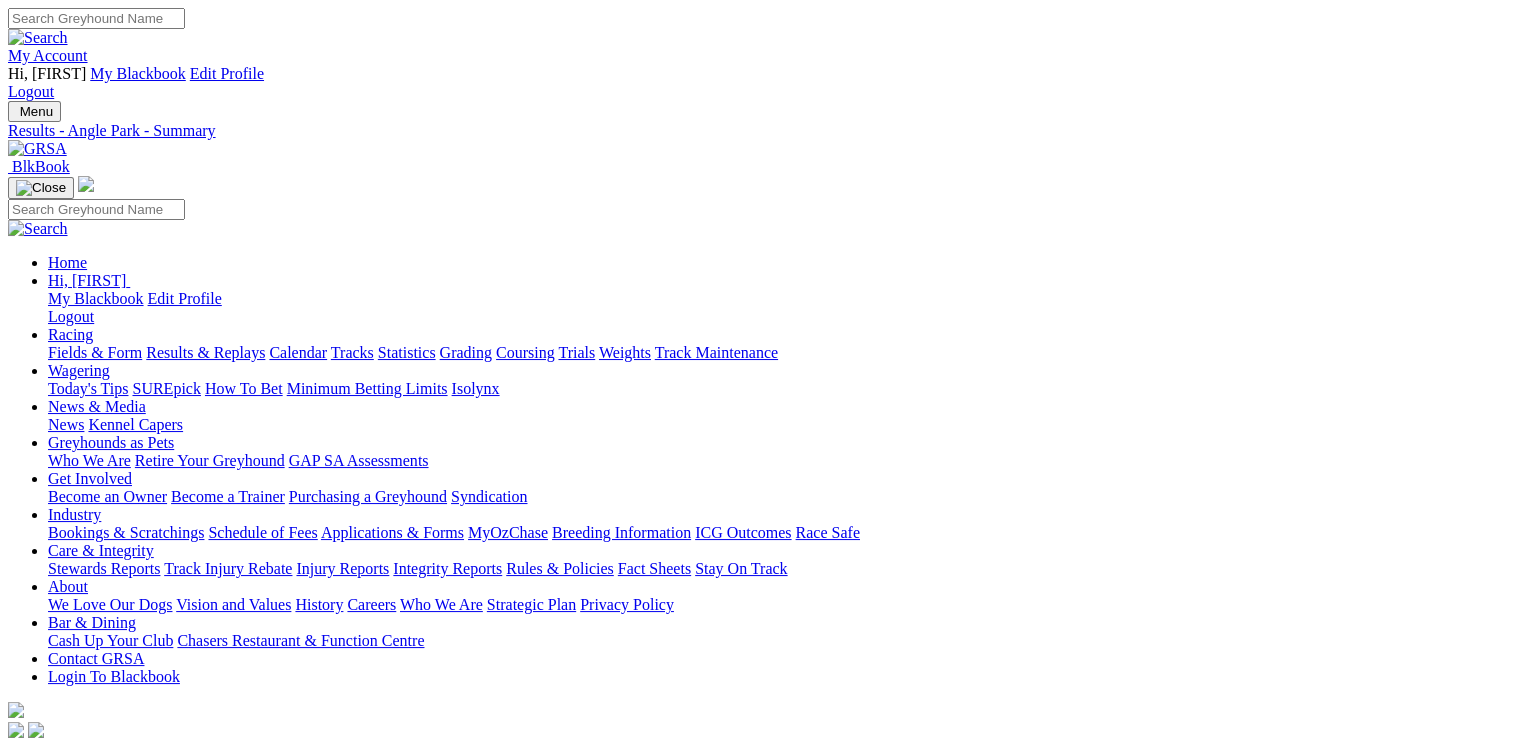 click on "Results & Replays" at bounding box center [205, 352] 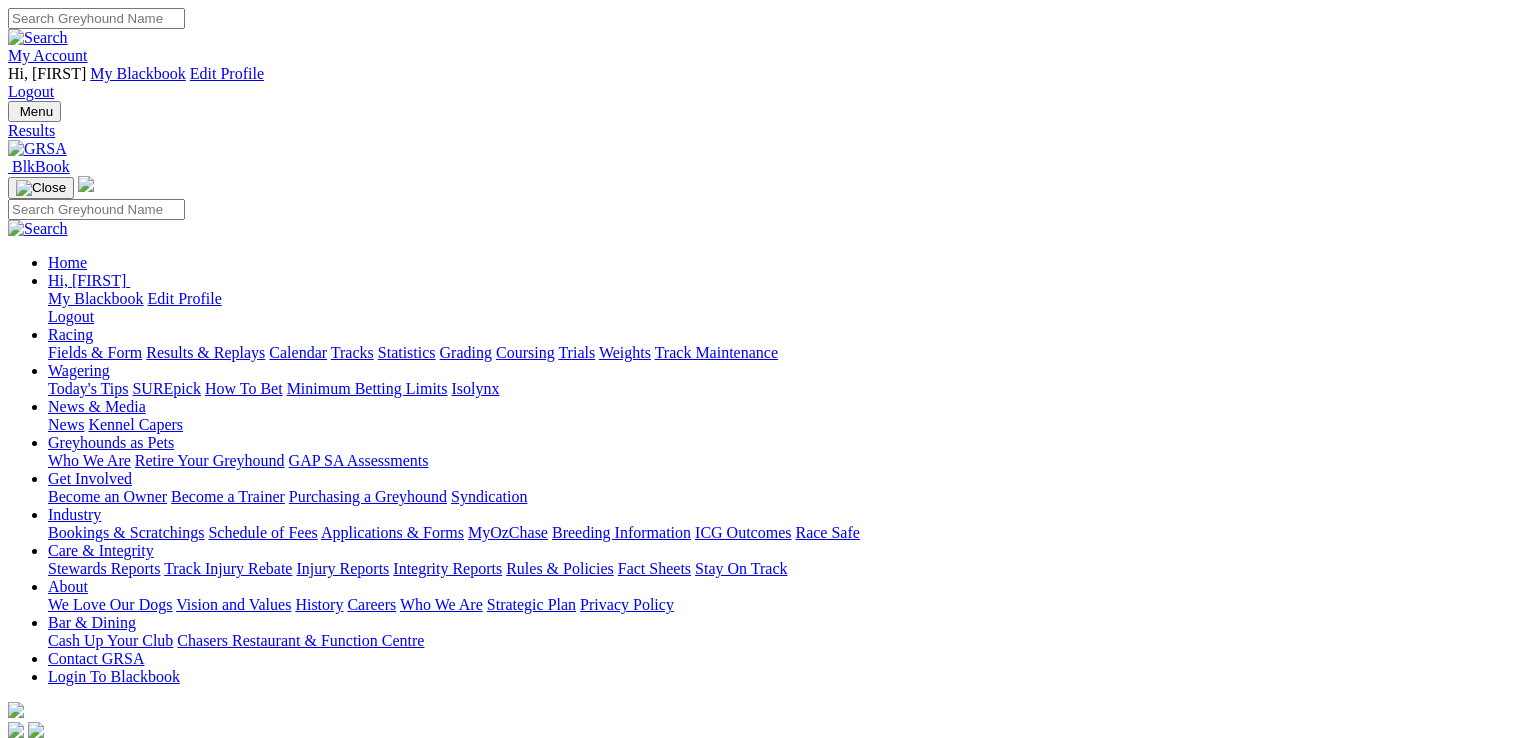scroll, scrollTop: 0, scrollLeft: 0, axis: both 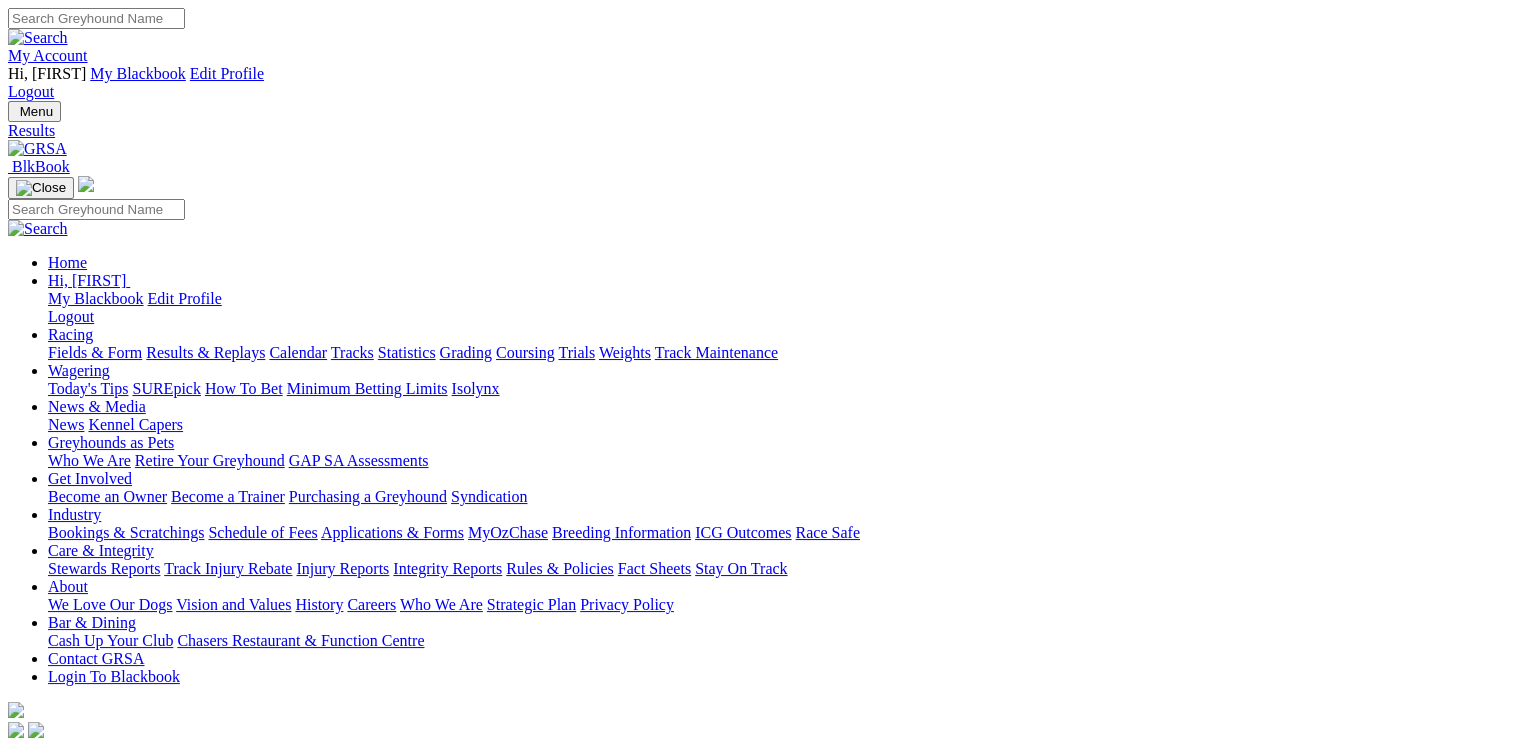 click on "Angle Park" at bounding box center [44, 1512] 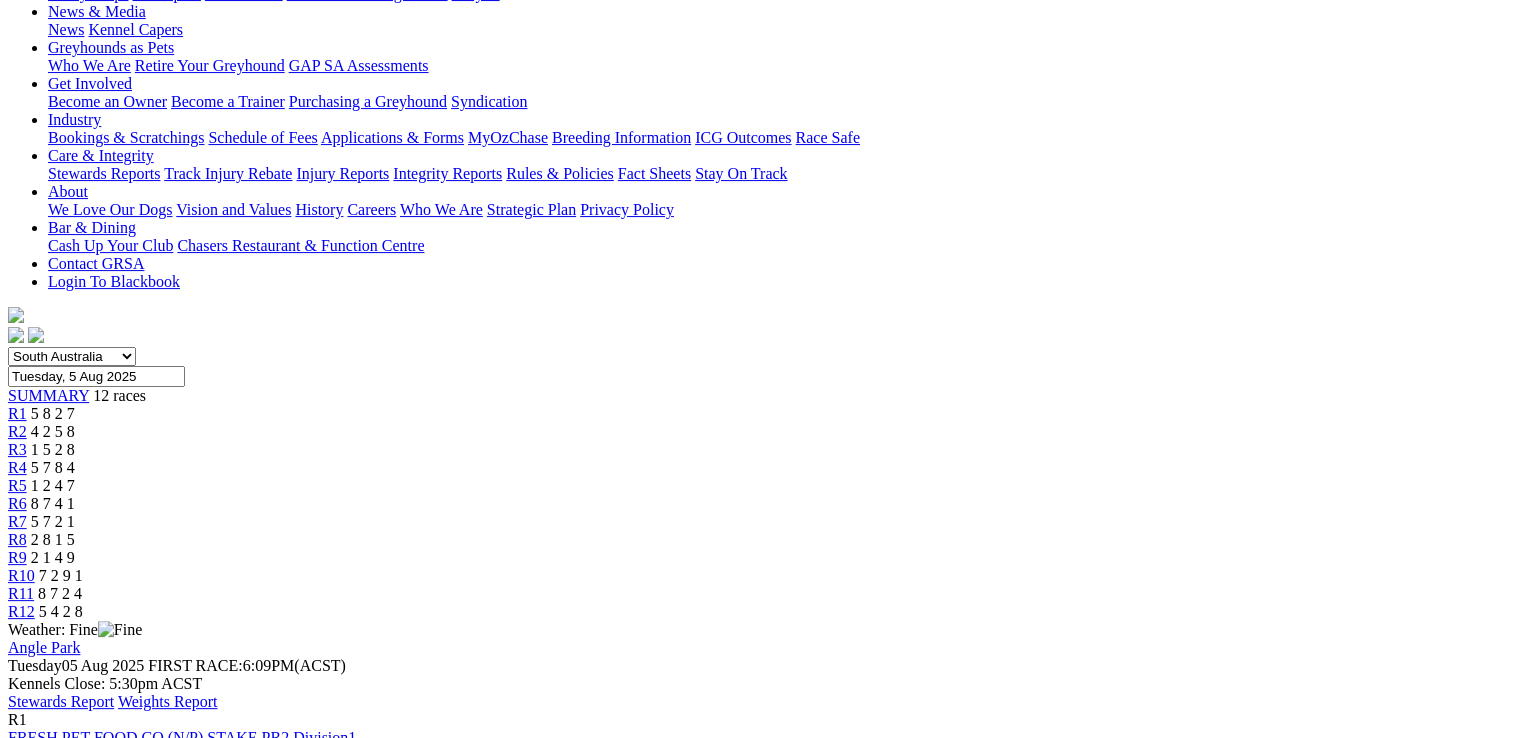 scroll, scrollTop: 500, scrollLeft: 0, axis: vertical 